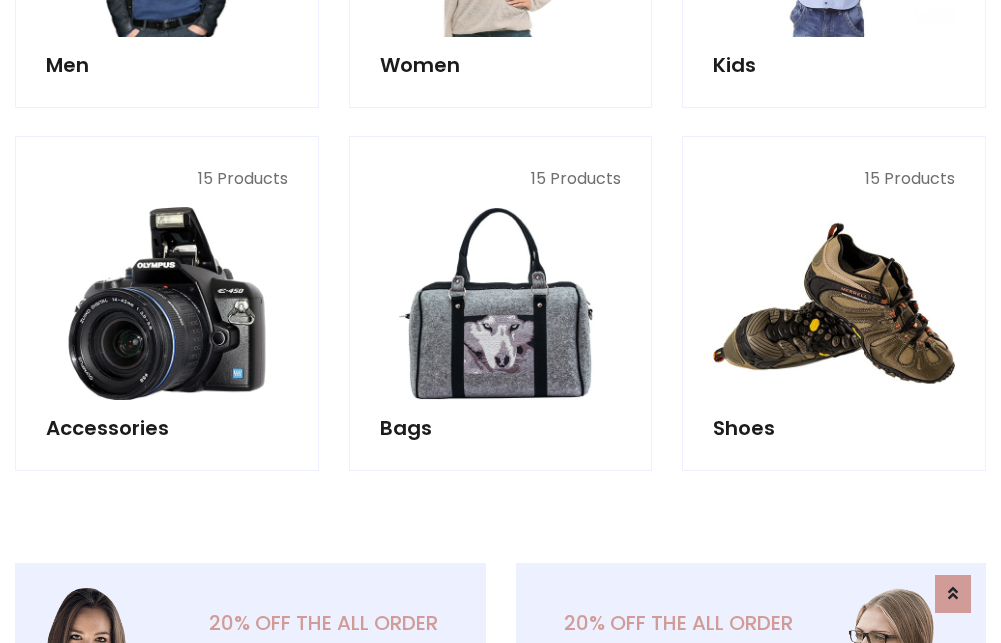 scroll, scrollTop: 853, scrollLeft: 0, axis: vertical 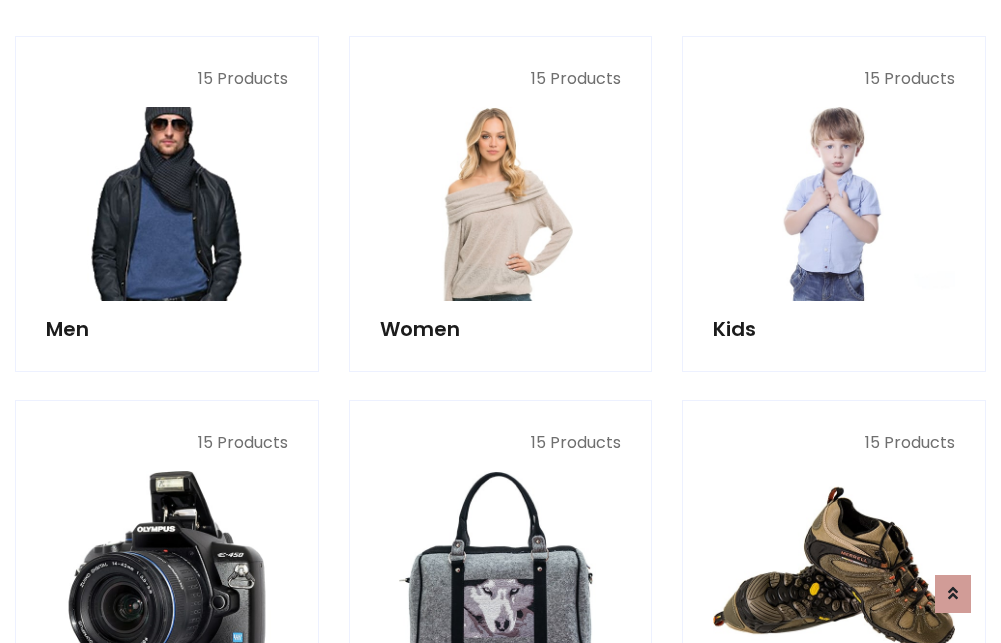 click at bounding box center (167, 204) 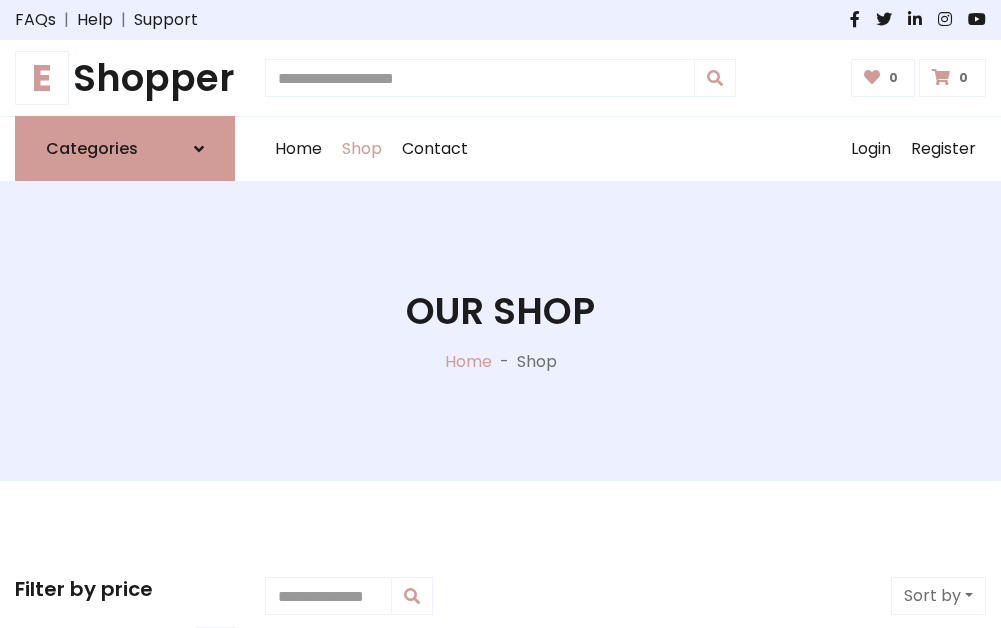 scroll, scrollTop: 807, scrollLeft: 0, axis: vertical 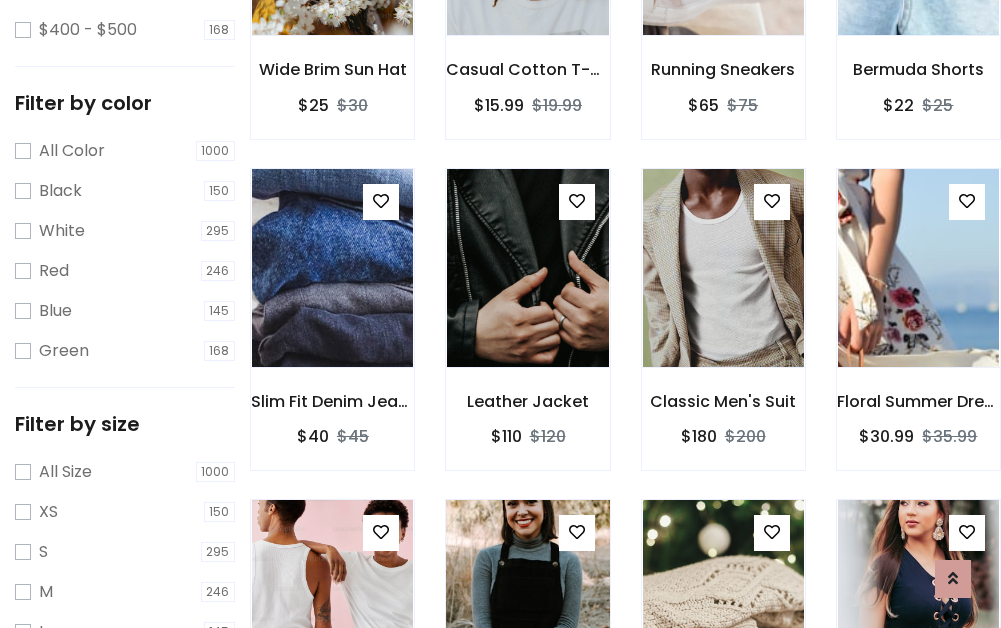 click at bounding box center [527, 599] 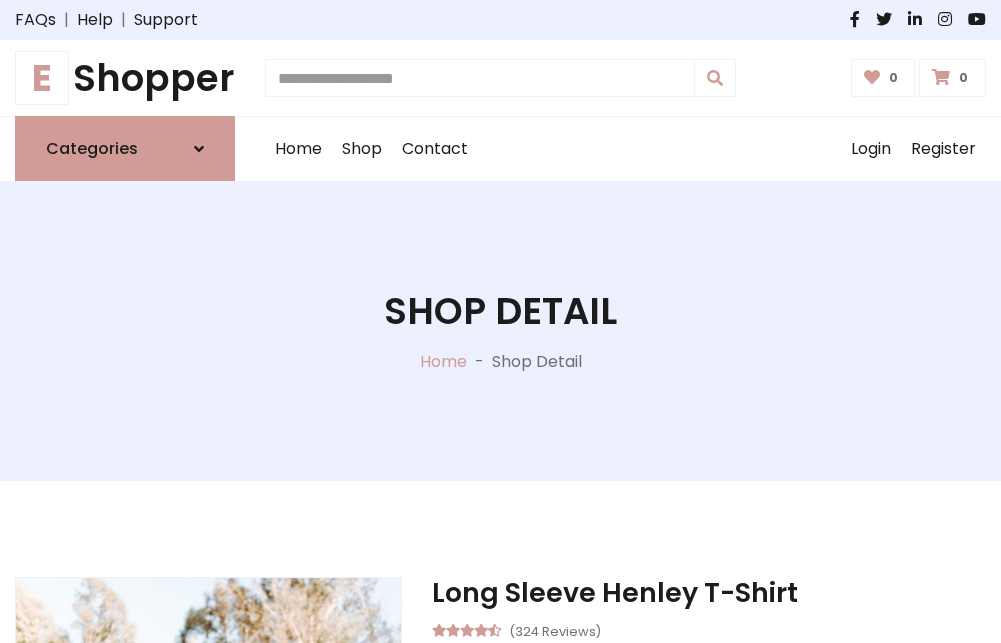 scroll, scrollTop: 0, scrollLeft: 0, axis: both 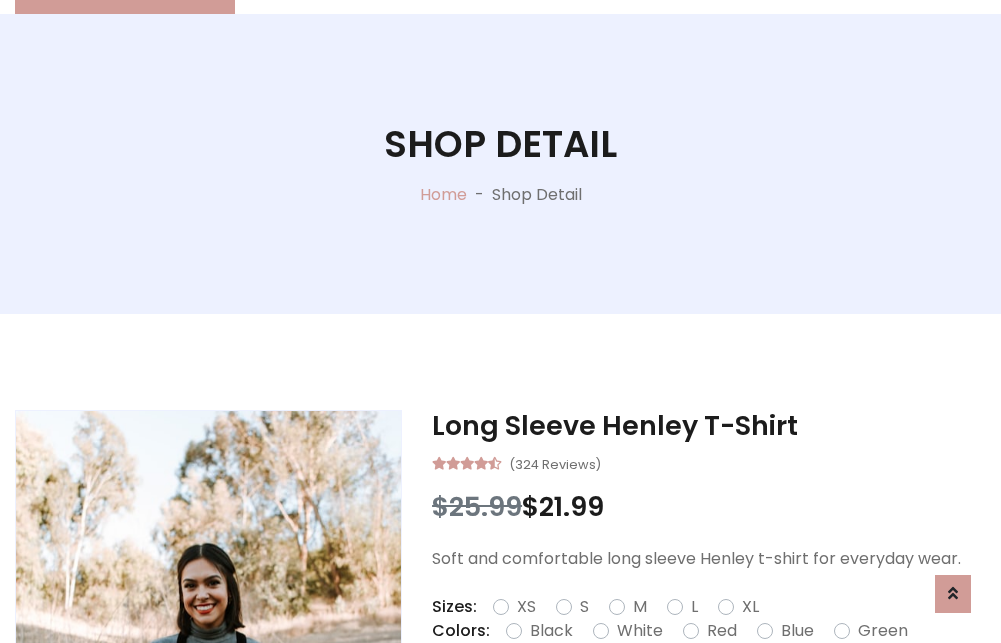 click on "Red" at bounding box center [722, 631] 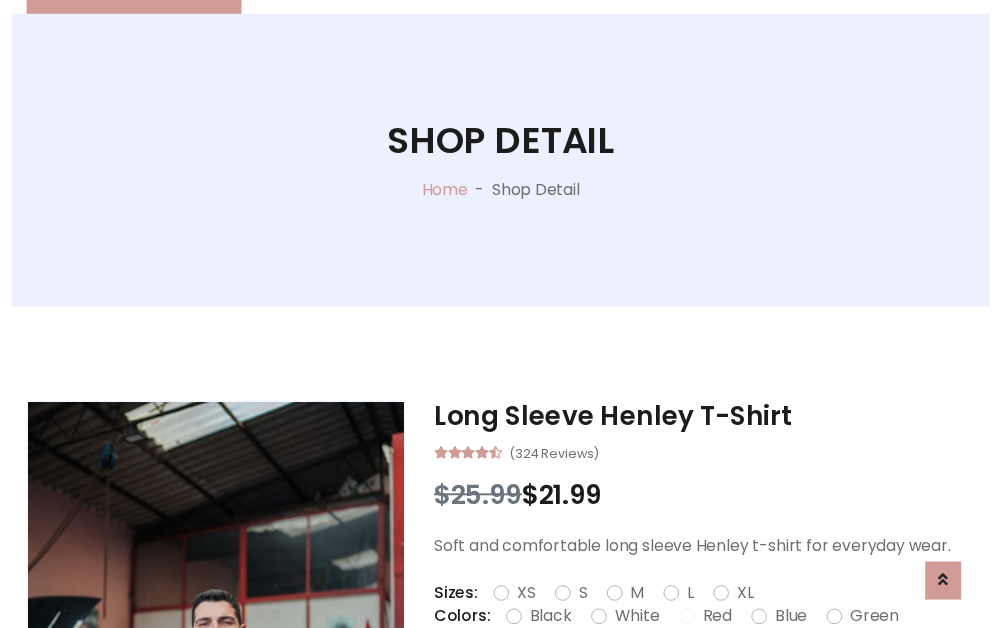 scroll, scrollTop: 237, scrollLeft: 0, axis: vertical 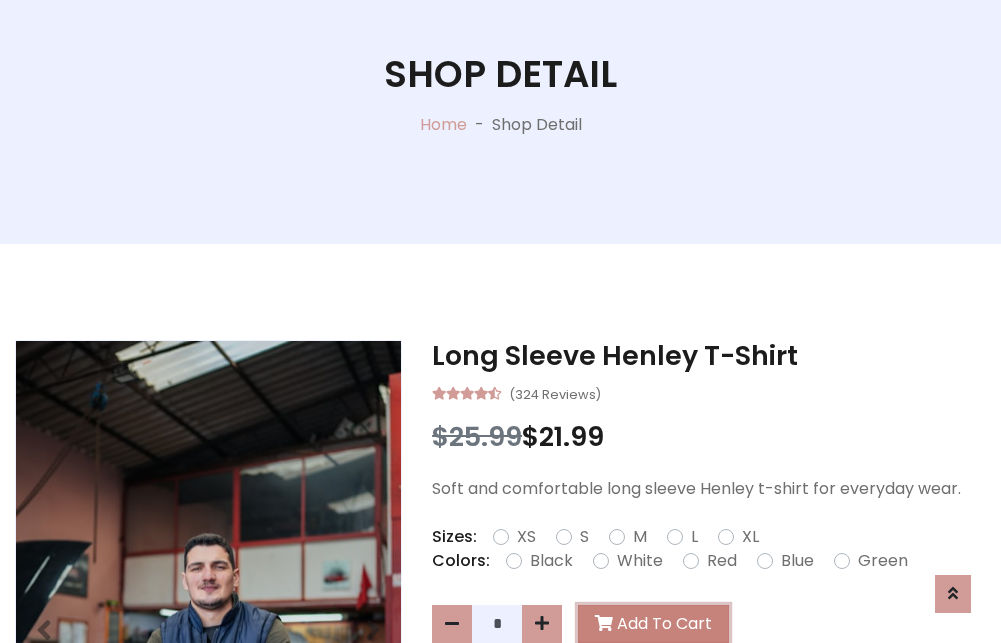 click on "Add To Cart" at bounding box center (653, 624) 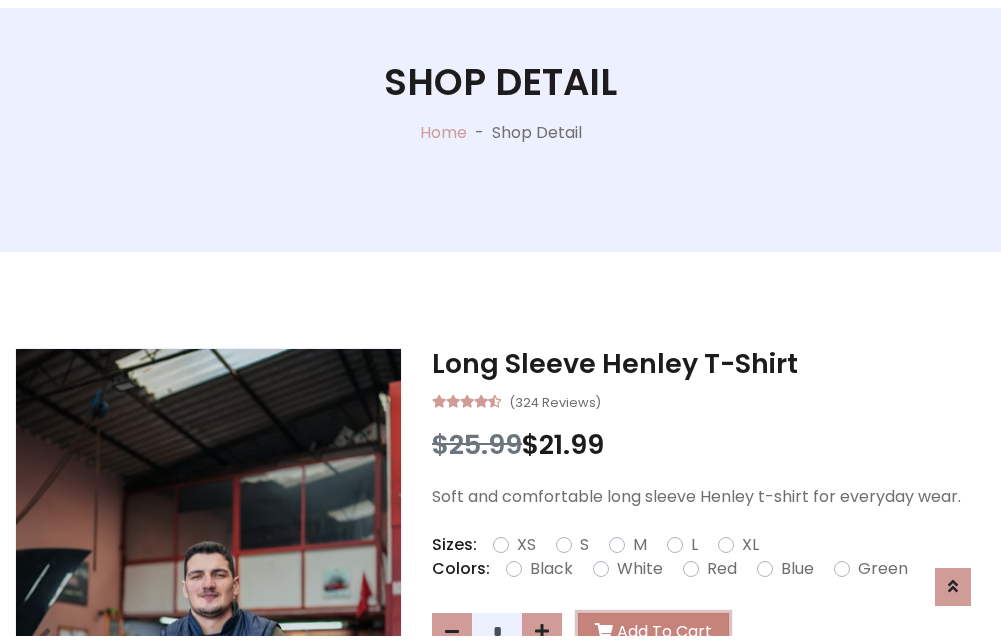 scroll, scrollTop: 0, scrollLeft: 0, axis: both 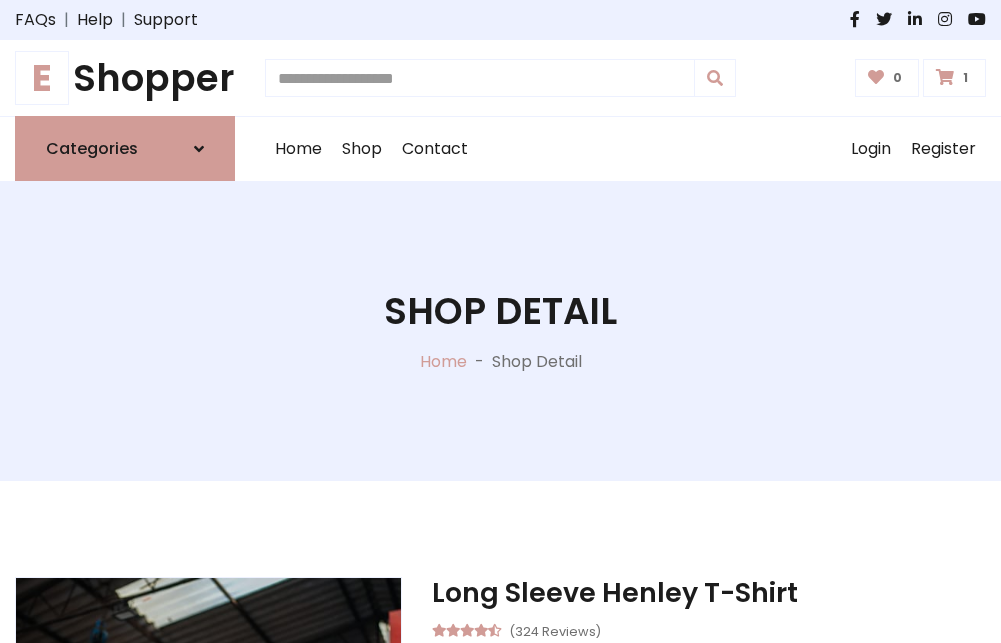 click at bounding box center [945, 77] 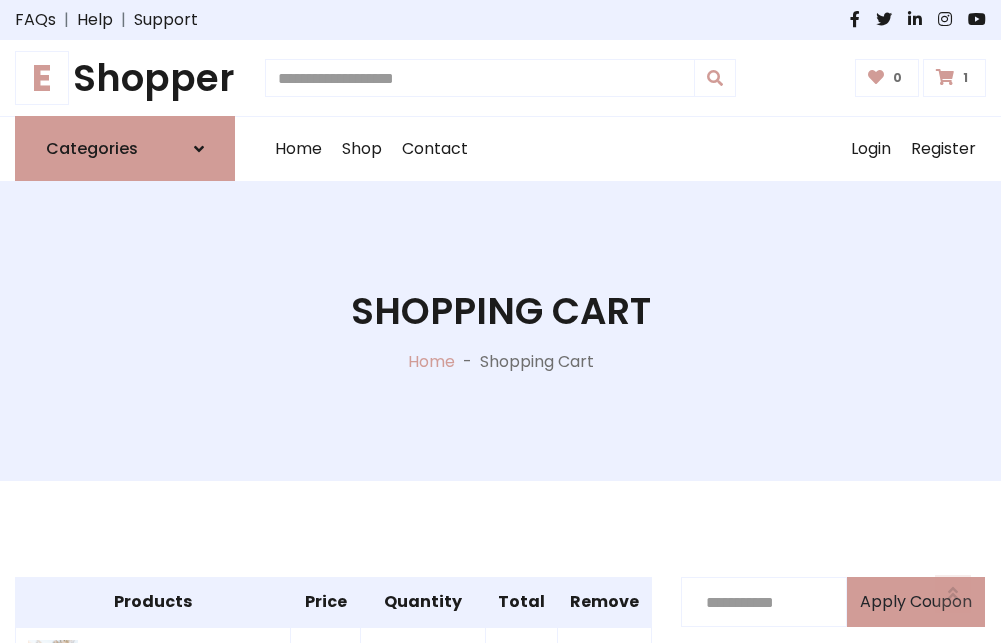 scroll, scrollTop: 474, scrollLeft: 0, axis: vertical 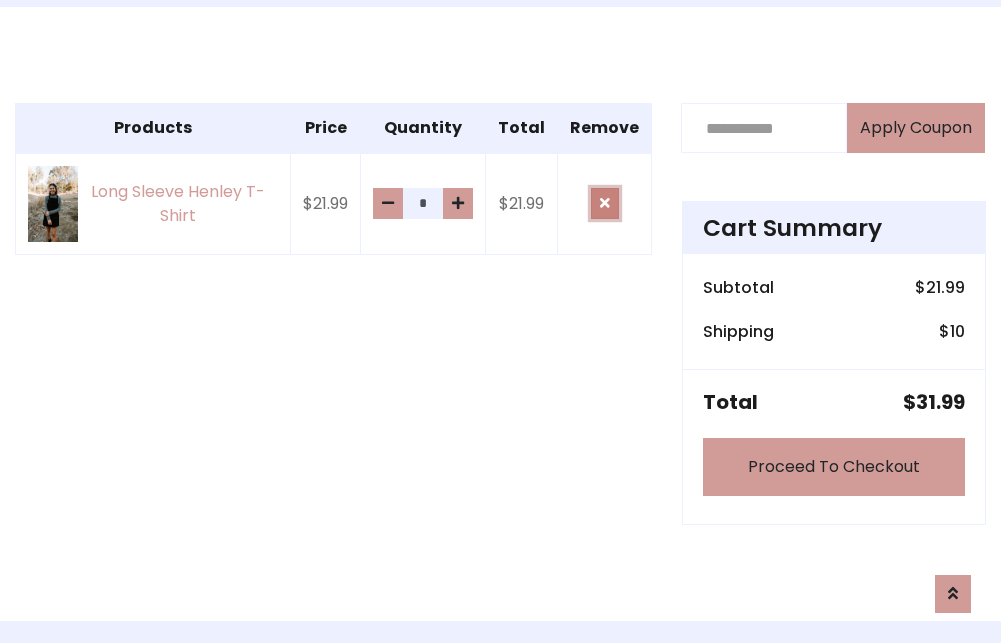 click at bounding box center (605, 203) 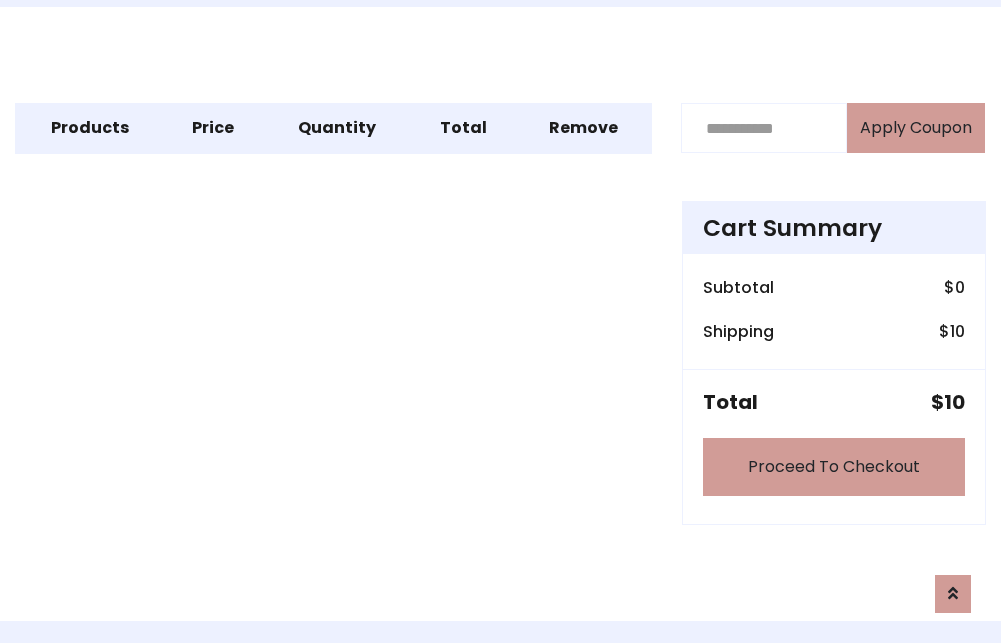 scroll, scrollTop: 247, scrollLeft: 0, axis: vertical 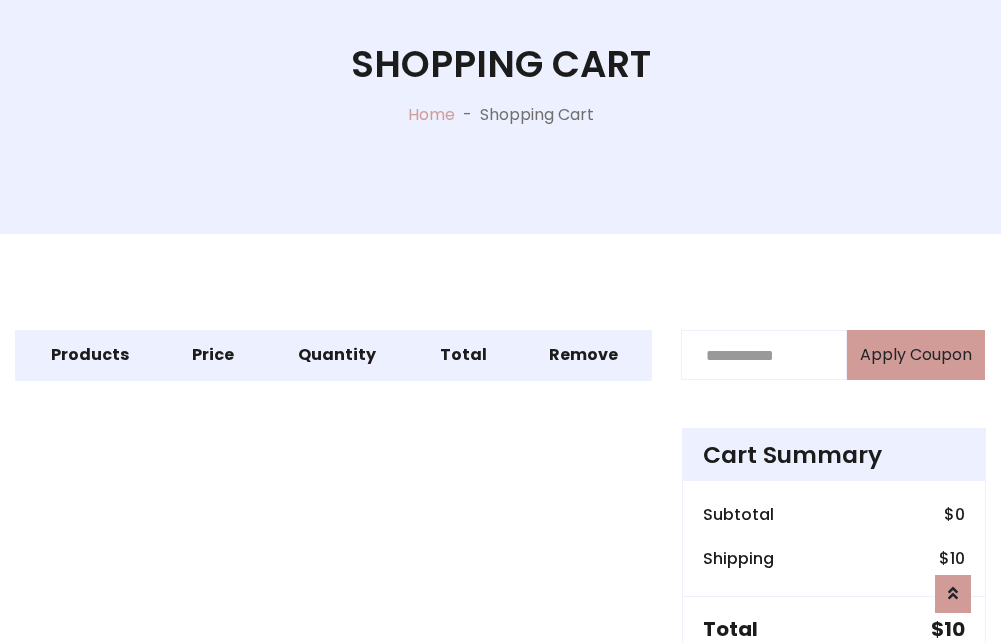 click on "Proceed To Checkout" at bounding box center (834, 694) 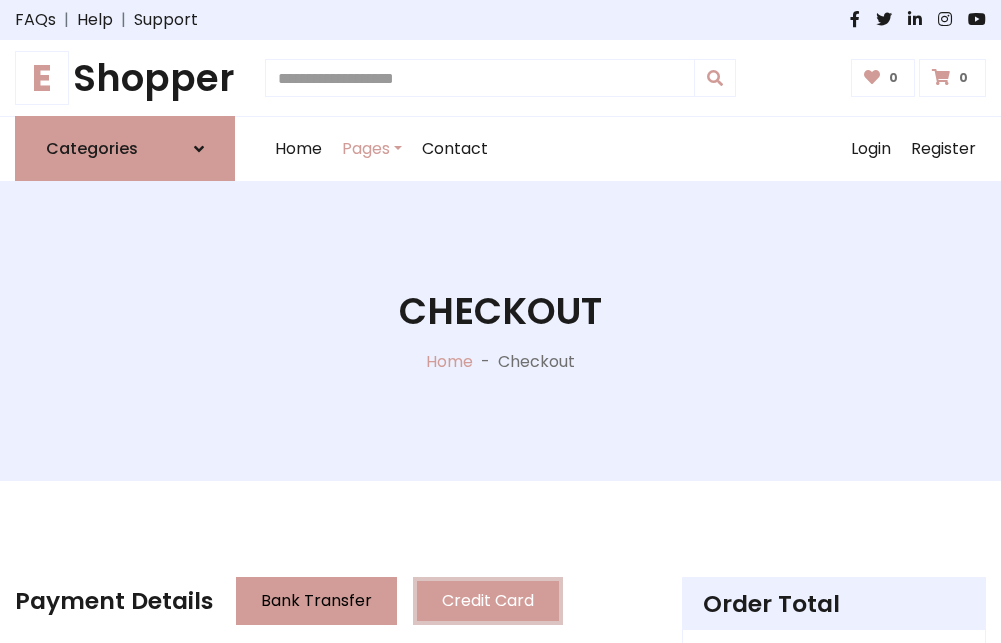 scroll, scrollTop: 137, scrollLeft: 0, axis: vertical 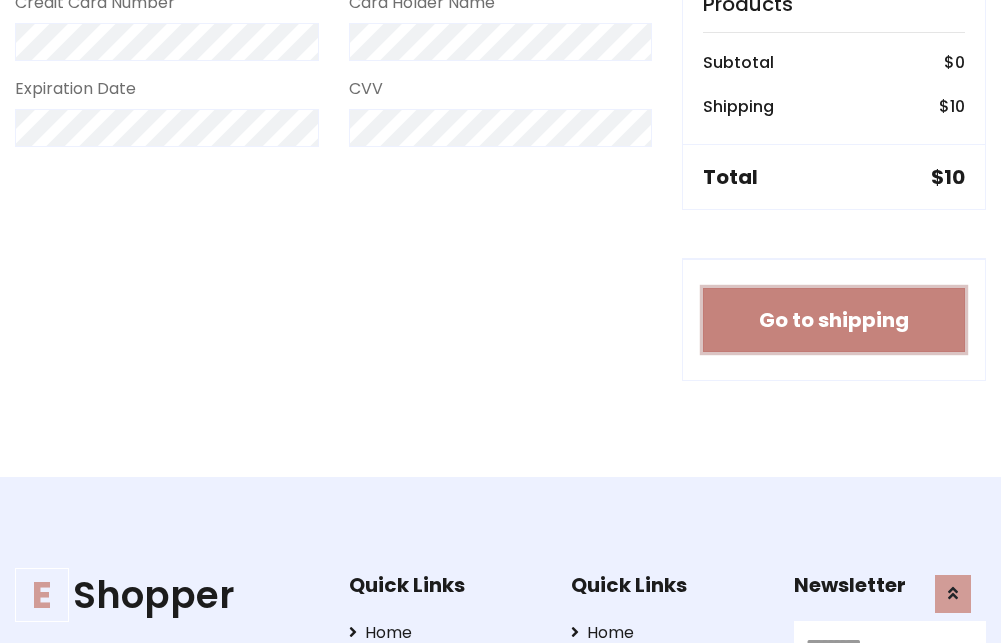 click on "Go to shipping" at bounding box center [834, 320] 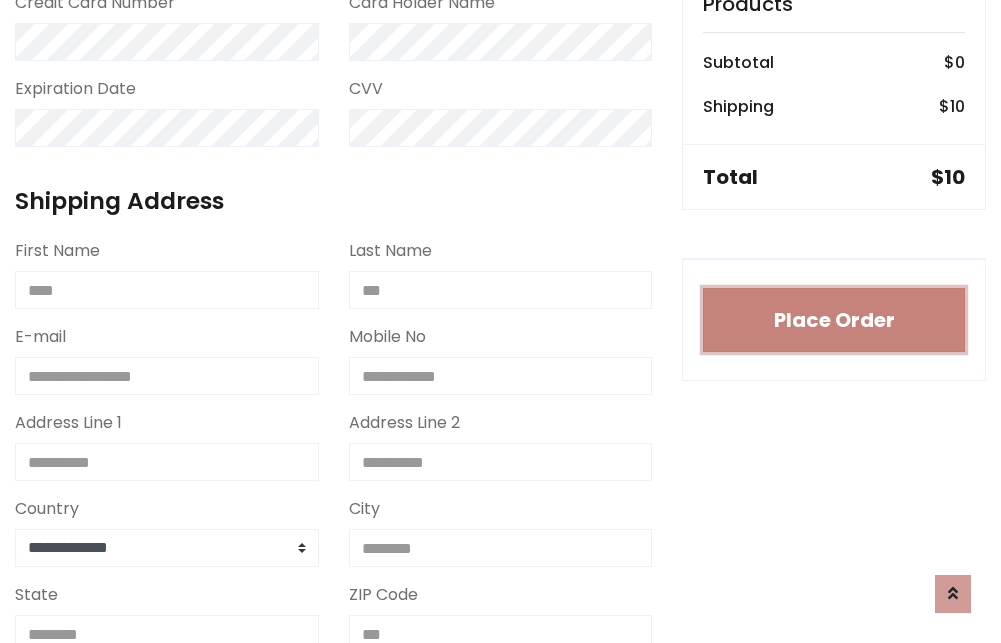 type 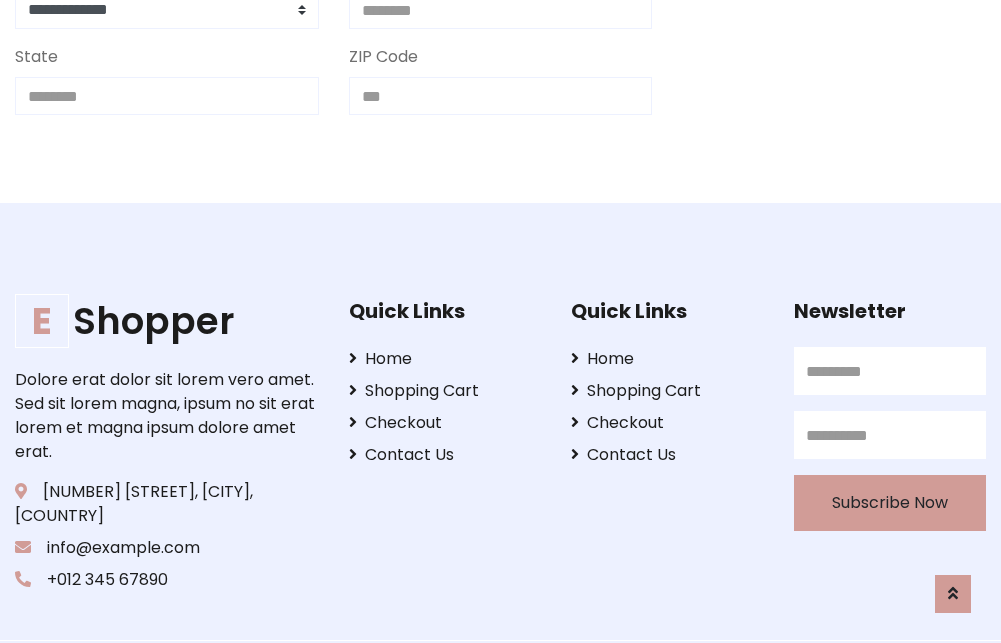 scroll, scrollTop: 713, scrollLeft: 0, axis: vertical 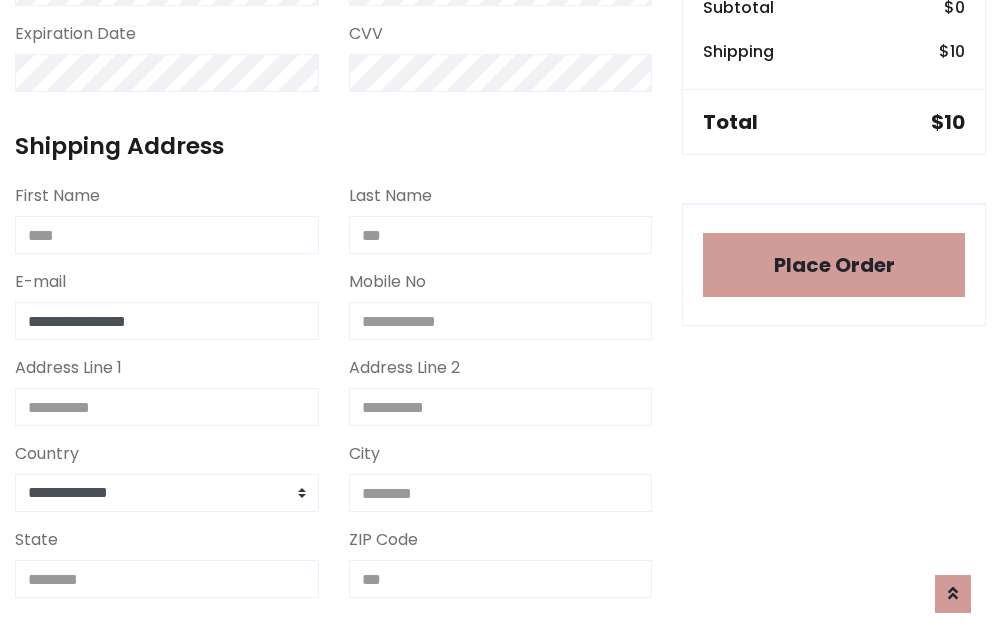 type on "**********" 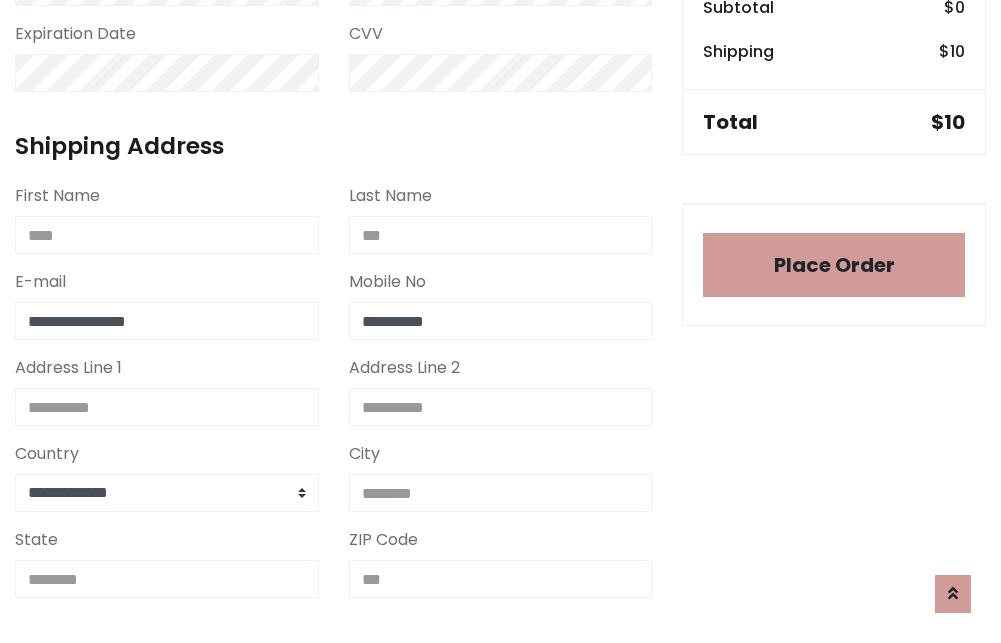 type on "**********" 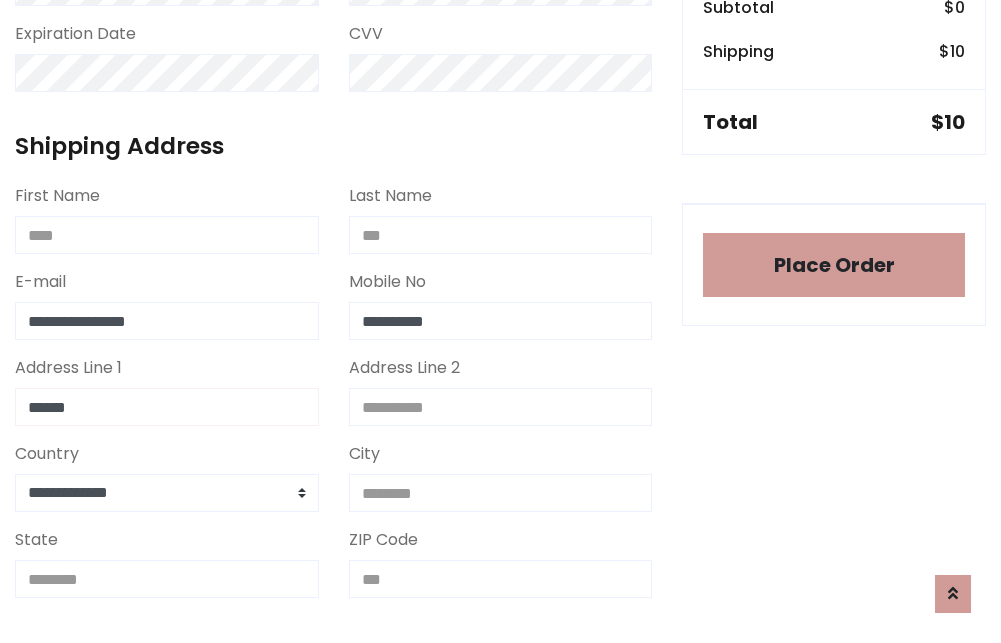 type on "******" 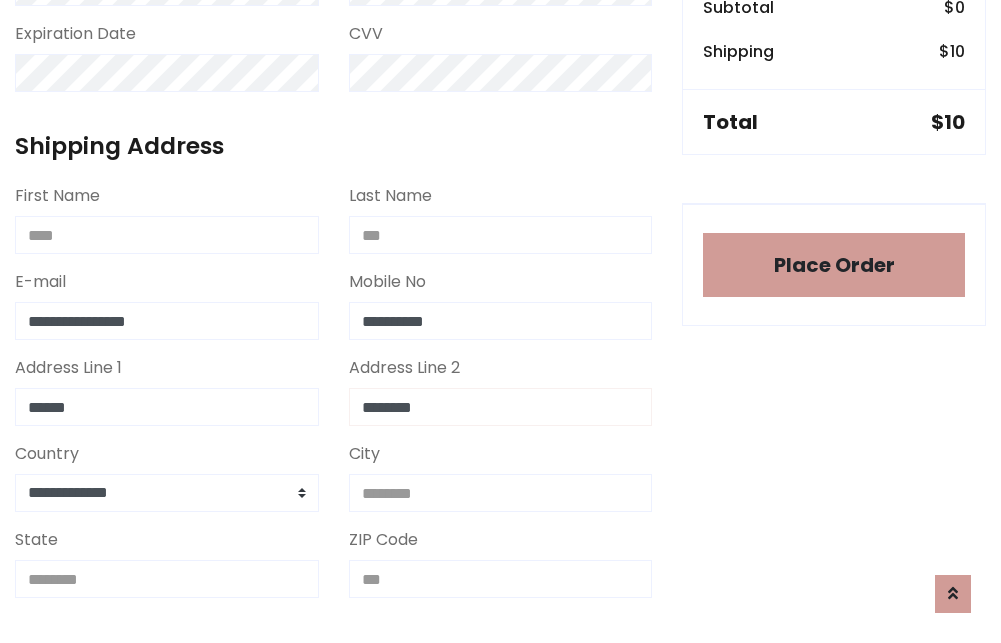 type on "********" 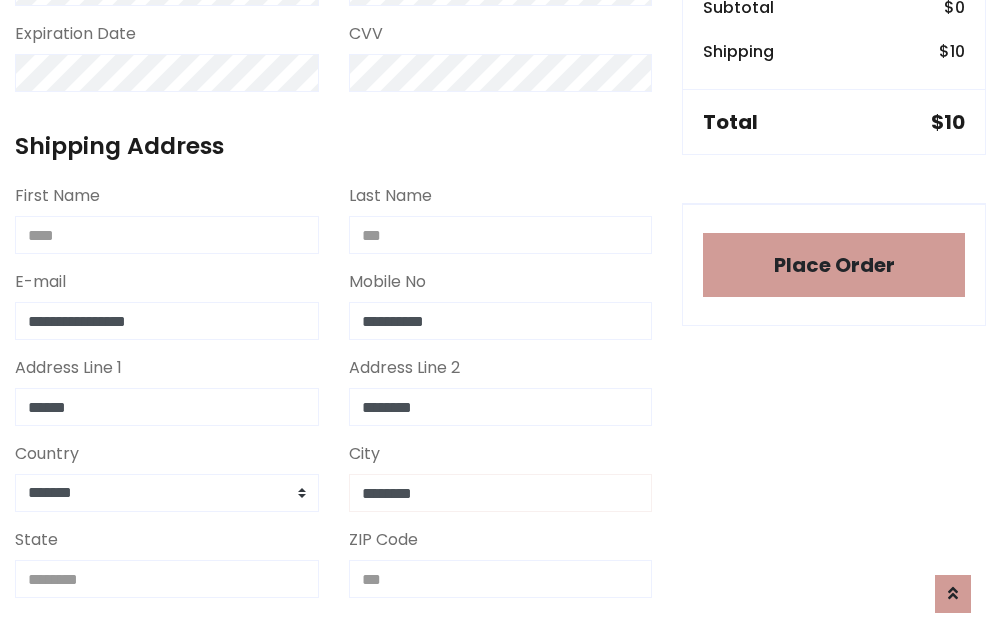 type on "********" 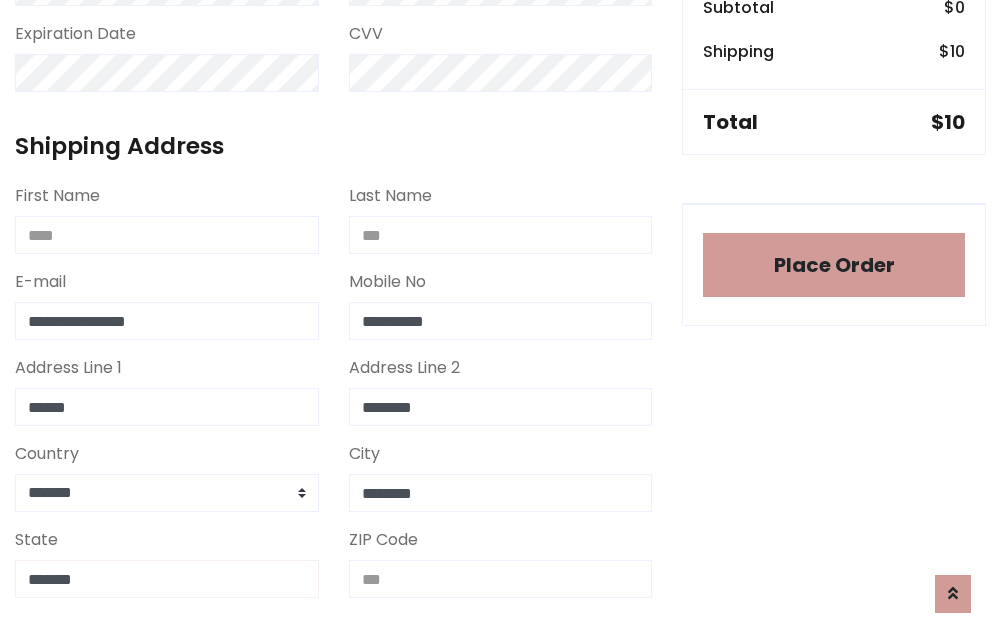 type on "*******" 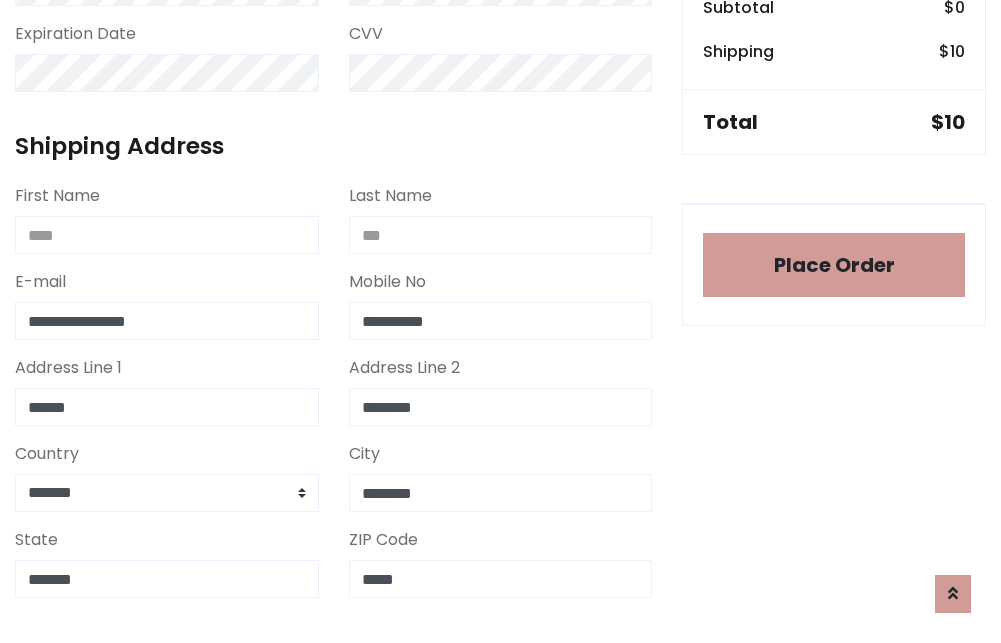 scroll, scrollTop: 403, scrollLeft: 0, axis: vertical 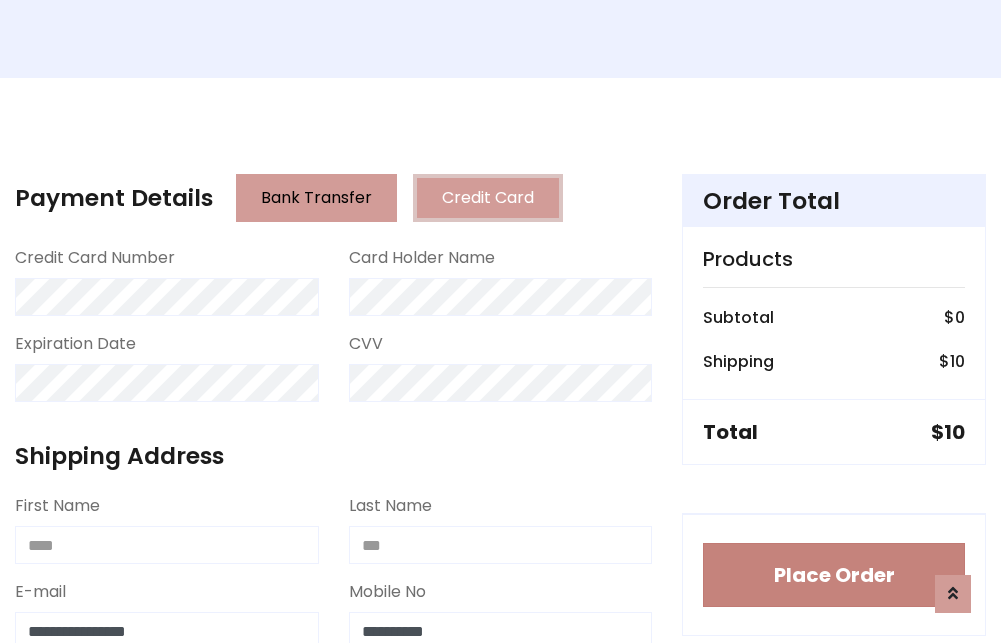 type on "*****" 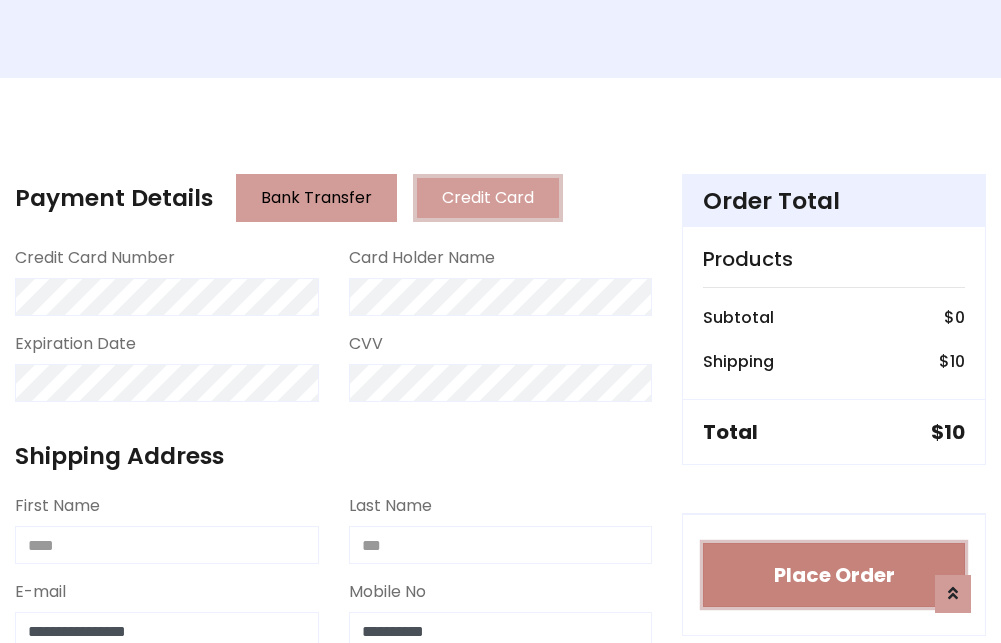 click on "Place Order" at bounding box center [834, 575] 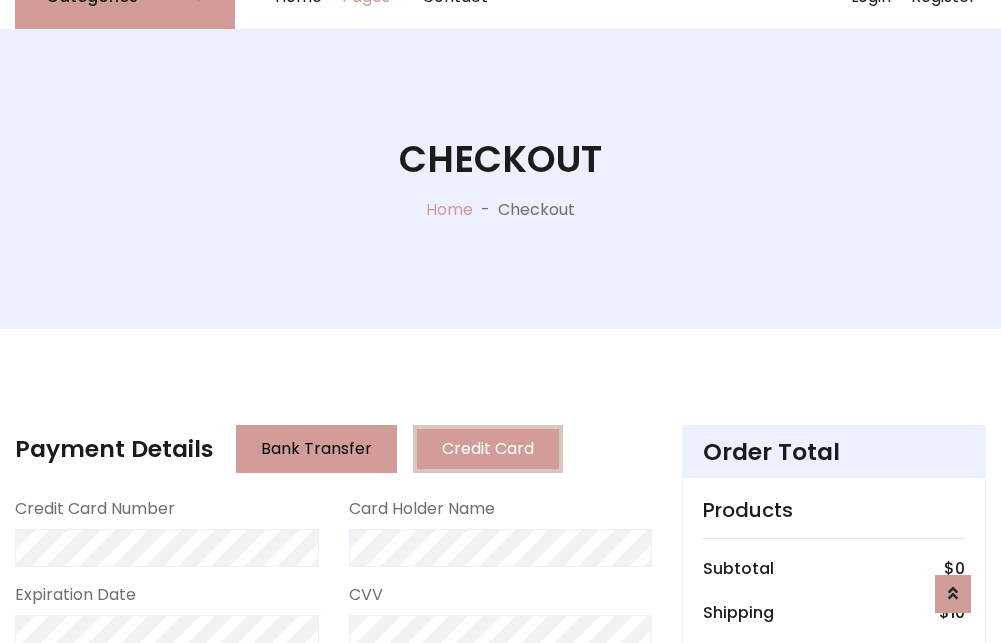 scroll, scrollTop: 0, scrollLeft: 0, axis: both 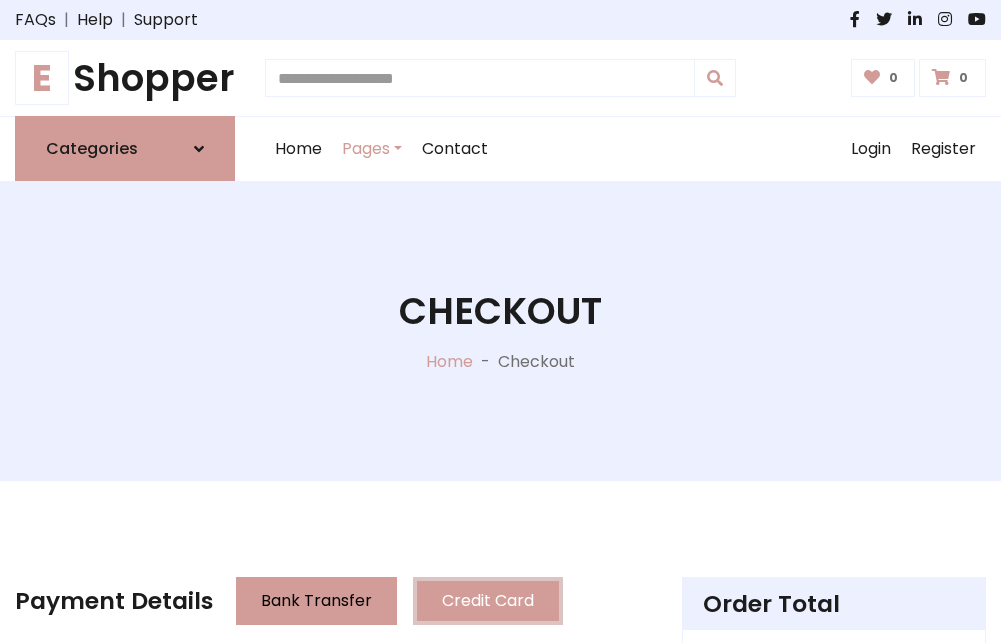 click on "E Shopper" at bounding box center (125, 78) 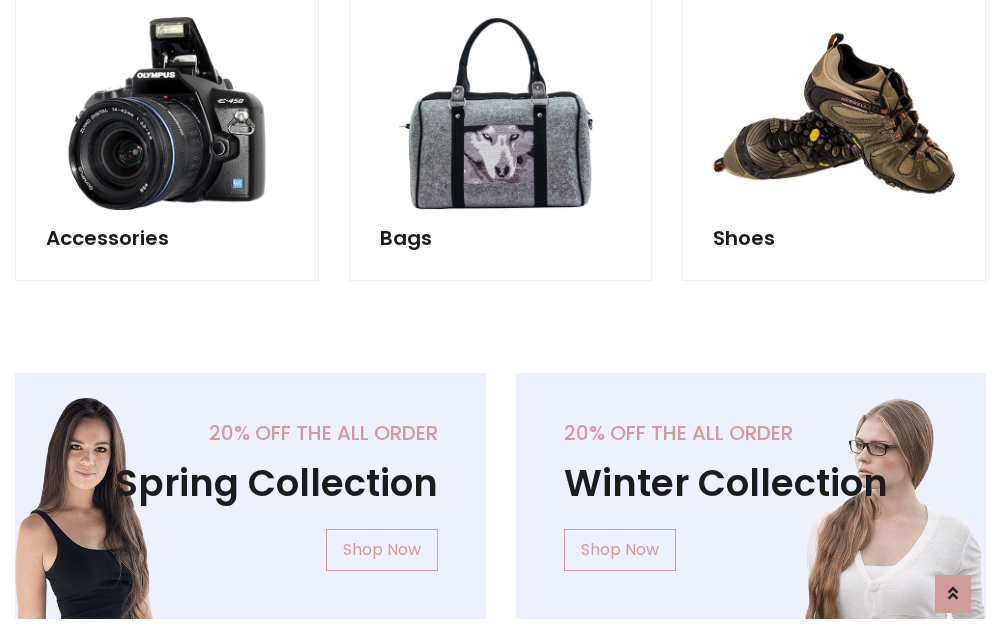 scroll, scrollTop: 770, scrollLeft: 0, axis: vertical 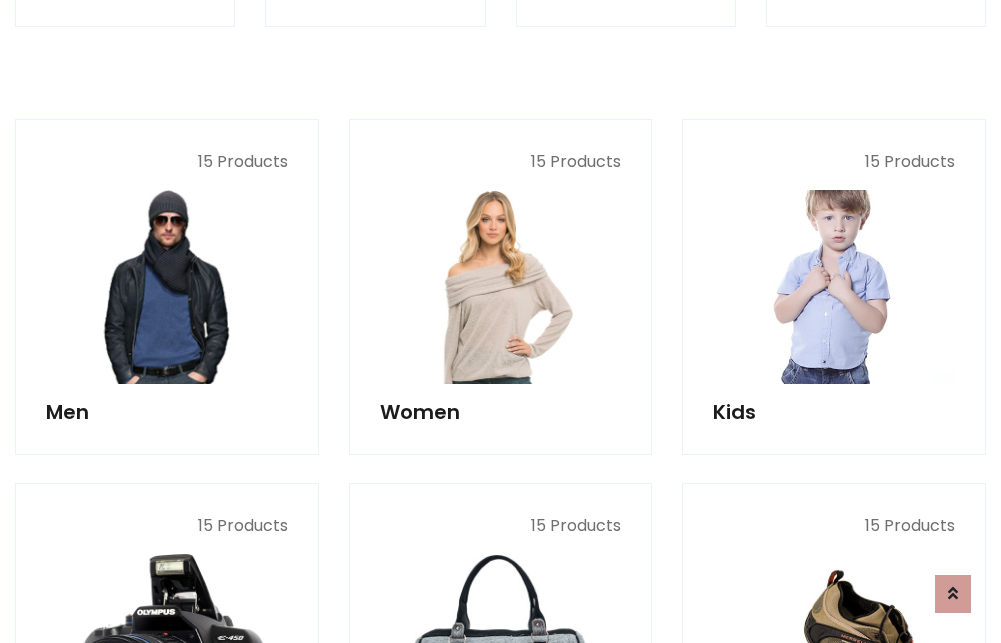 click at bounding box center (834, 287) 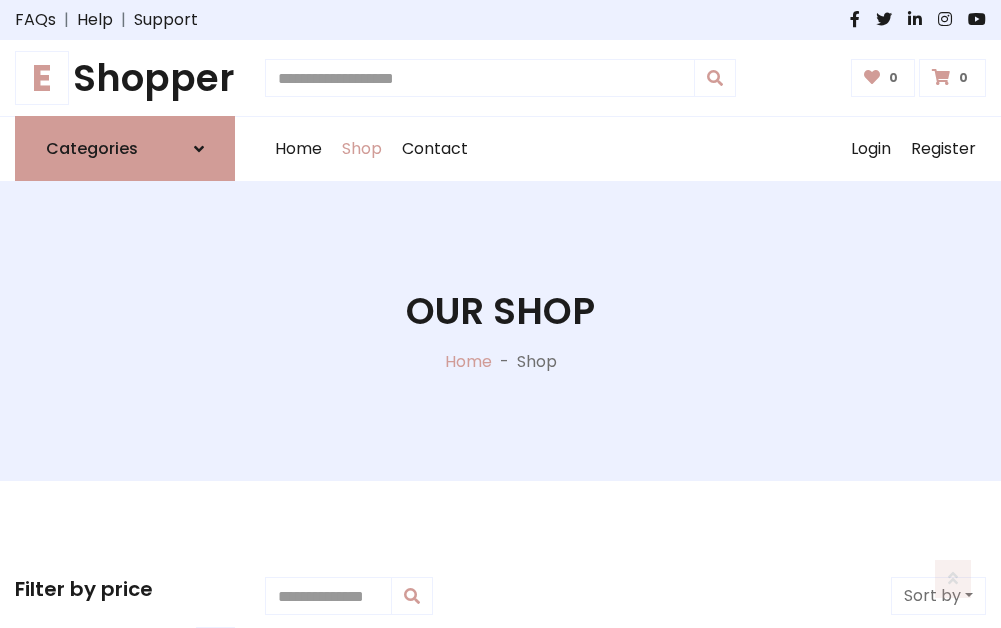 scroll, scrollTop: 549, scrollLeft: 0, axis: vertical 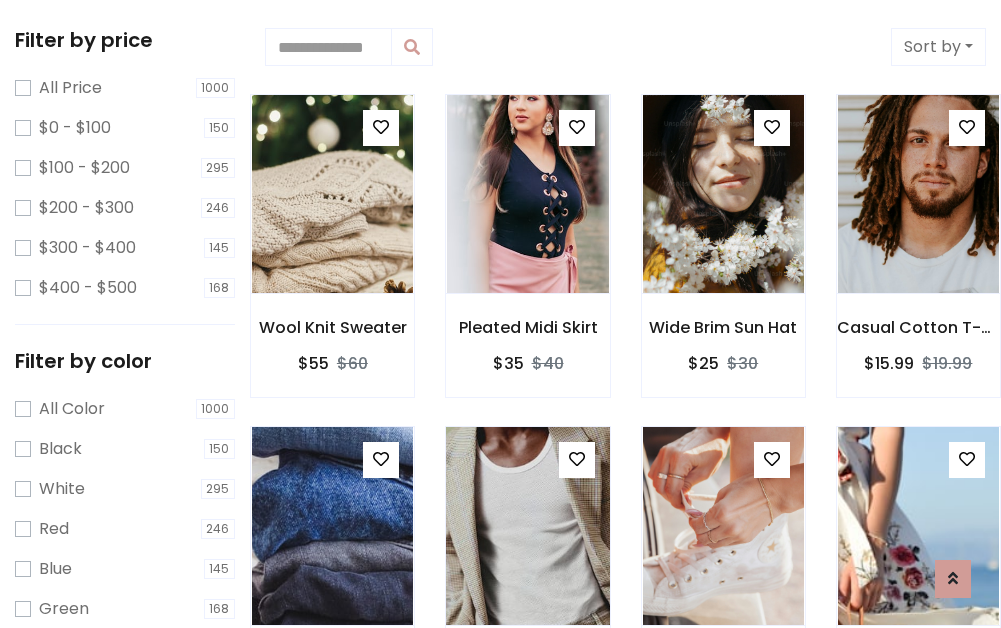 click at bounding box center [381, 127] 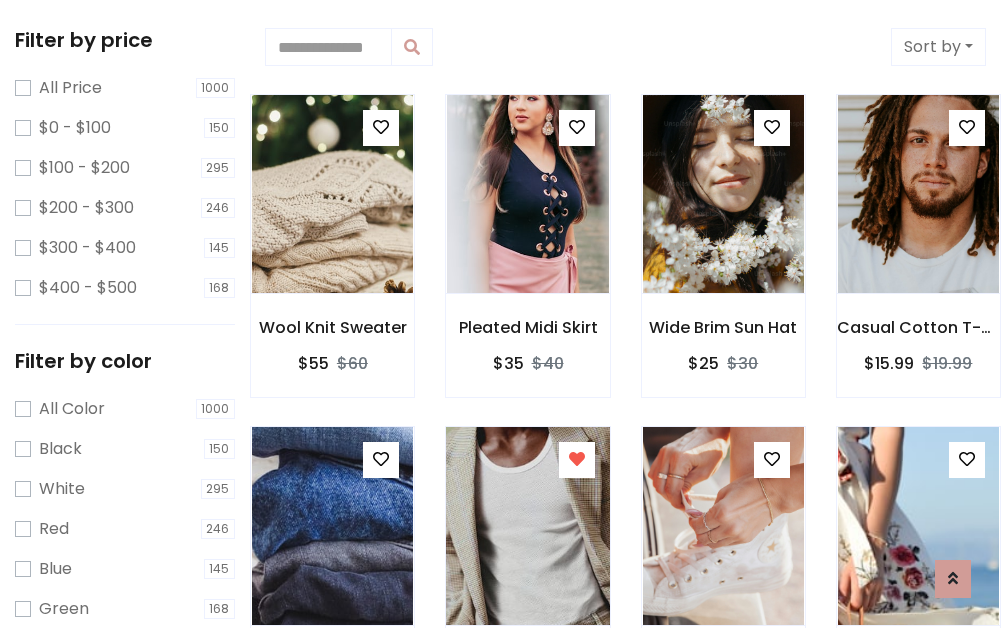 click at bounding box center (527, 526) 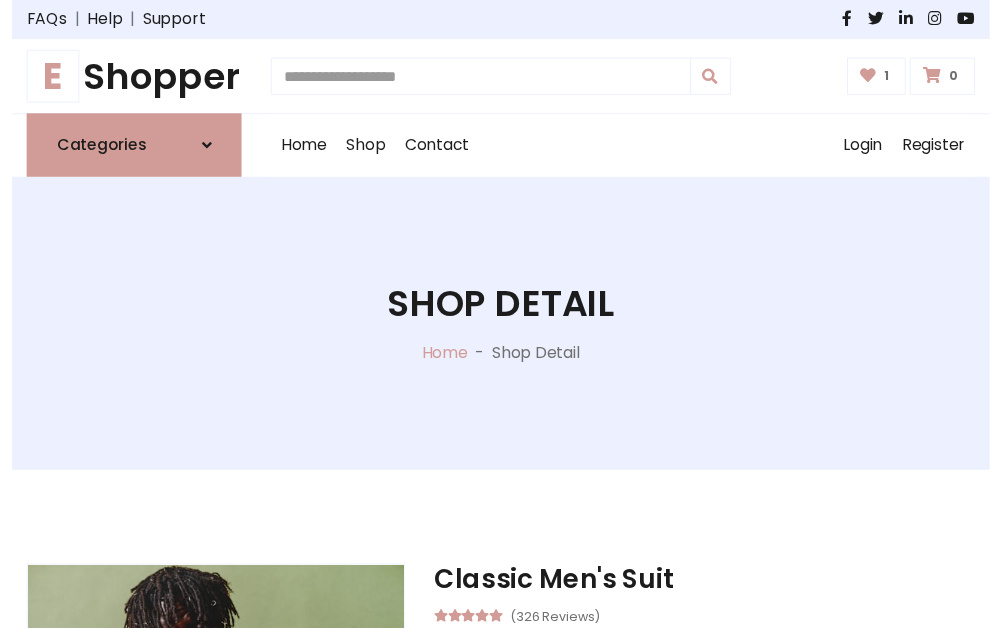 scroll, scrollTop: 262, scrollLeft: 0, axis: vertical 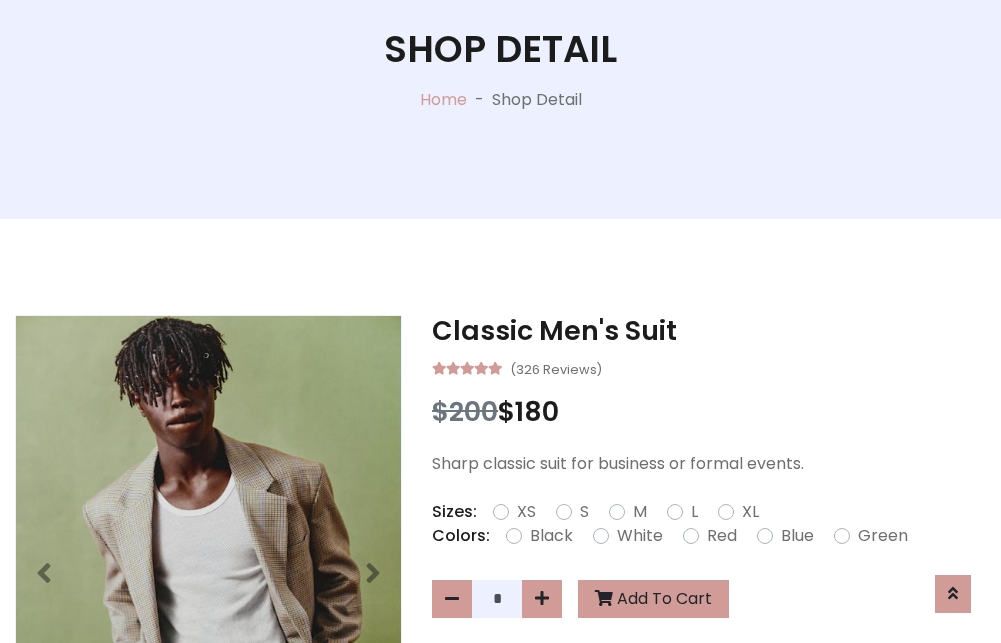 click on "XL" at bounding box center [750, 512] 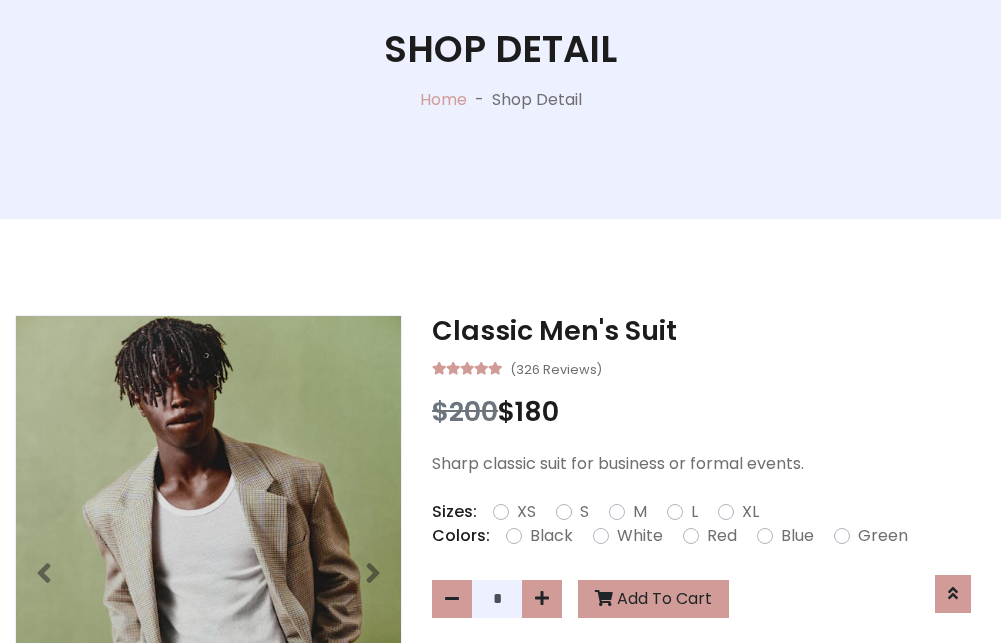 click on "Black" at bounding box center [551, 536] 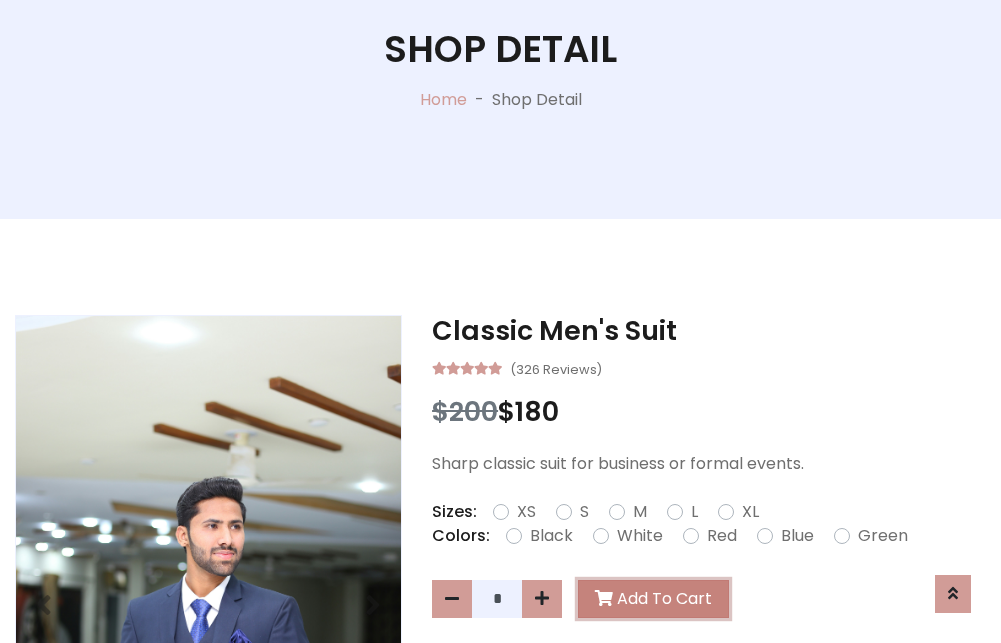 click on "Add To Cart" at bounding box center (653, 599) 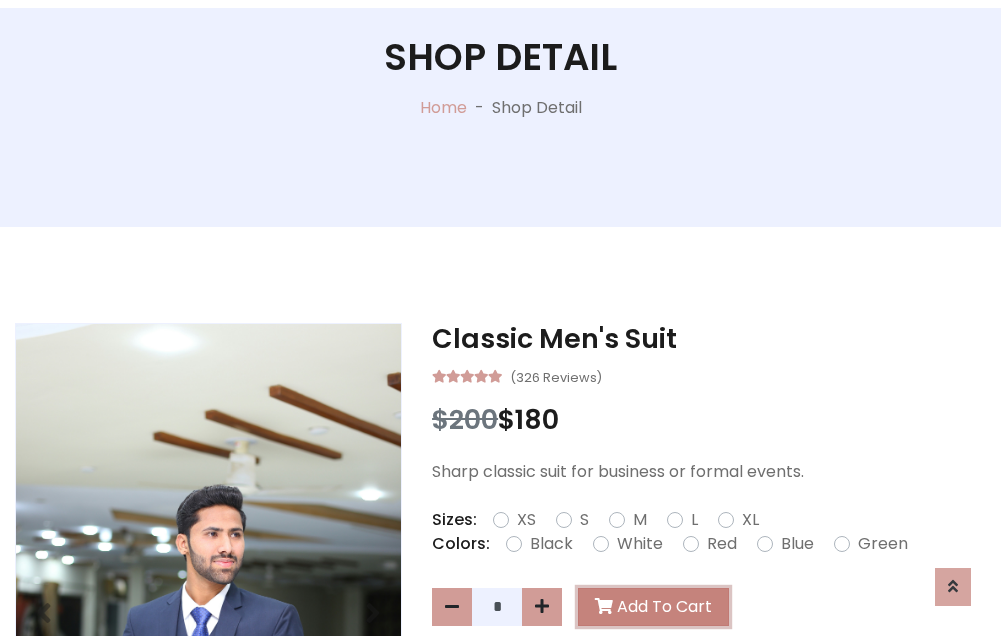 scroll, scrollTop: 0, scrollLeft: 0, axis: both 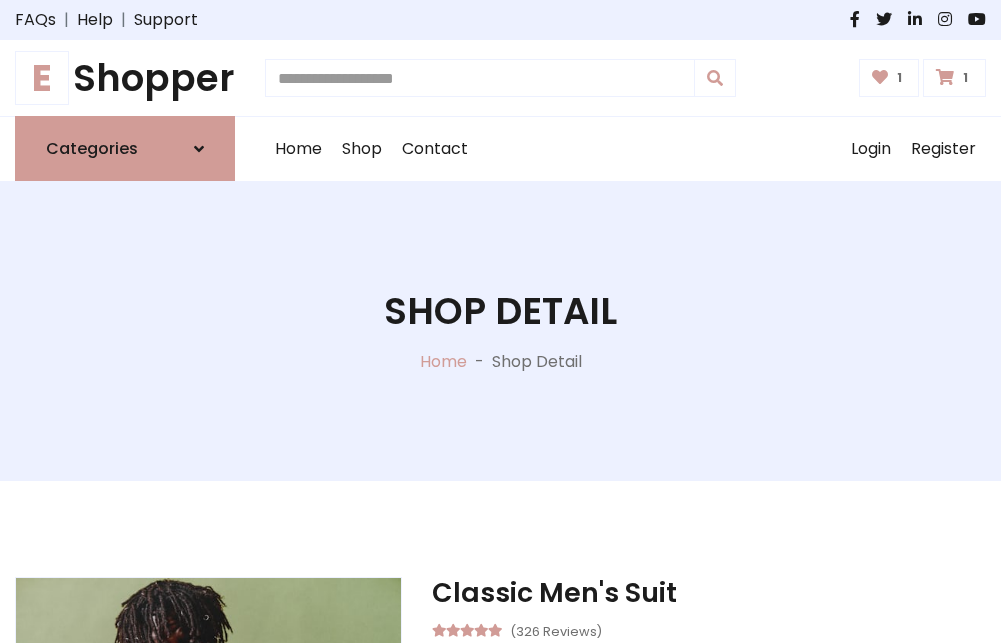 click at bounding box center (945, 77) 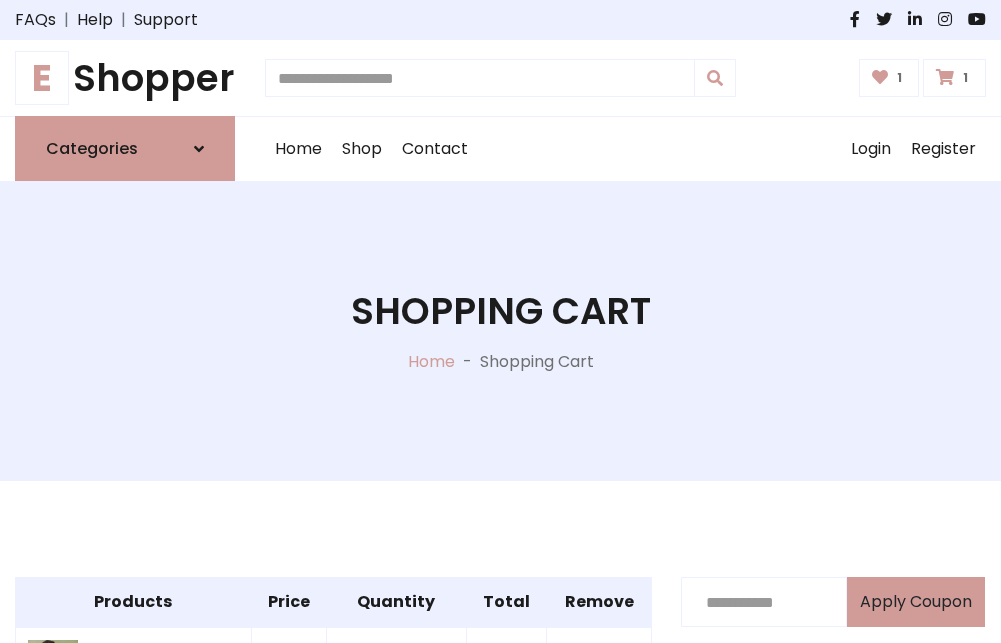 scroll, scrollTop: 570, scrollLeft: 0, axis: vertical 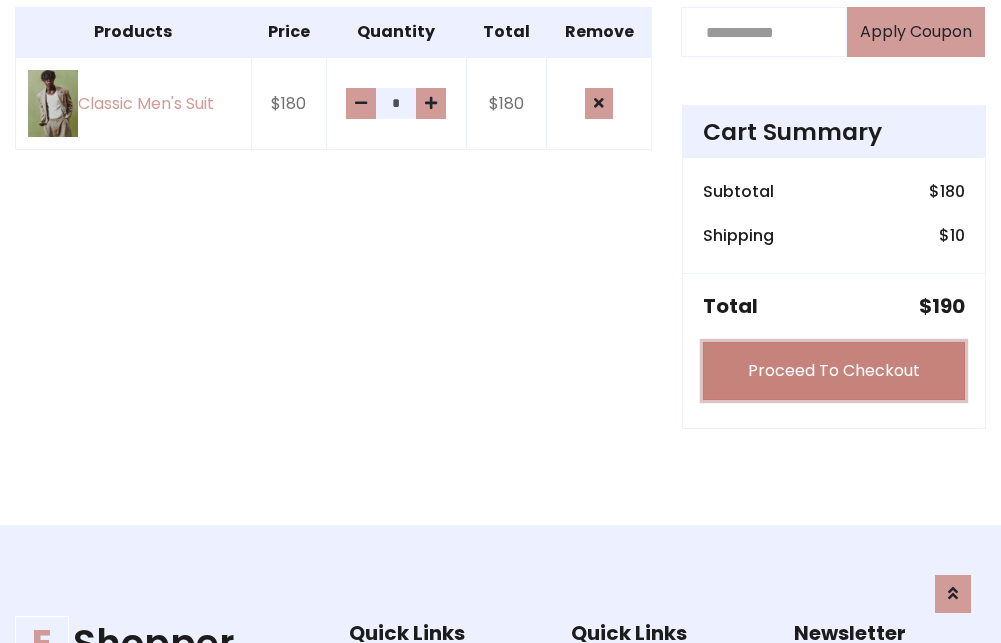click on "Proceed To Checkout" at bounding box center (834, 371) 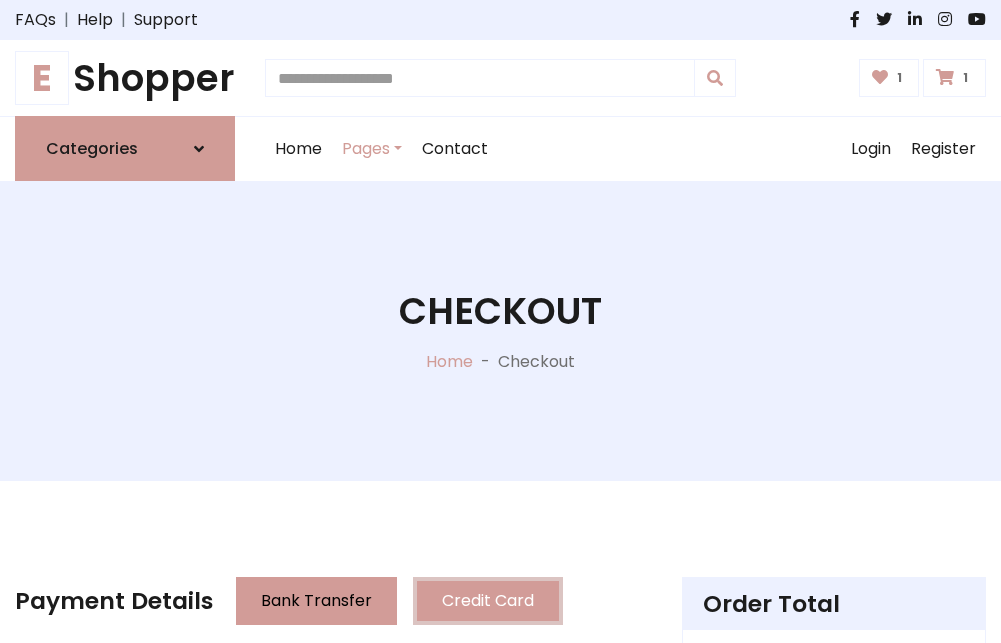 scroll, scrollTop: 201, scrollLeft: 0, axis: vertical 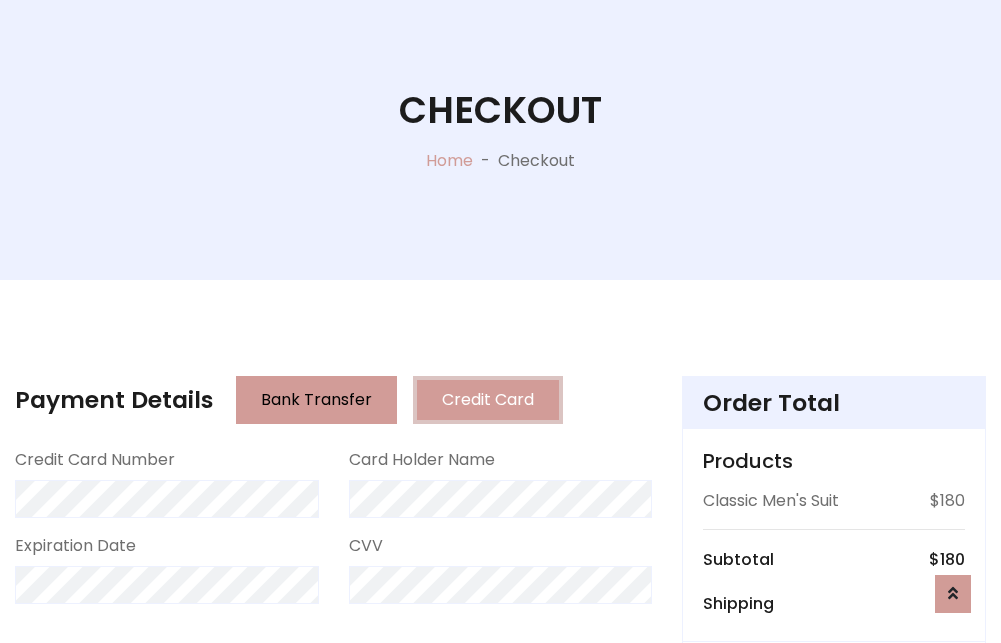 click on "Go to shipping" at bounding box center [834, 817] 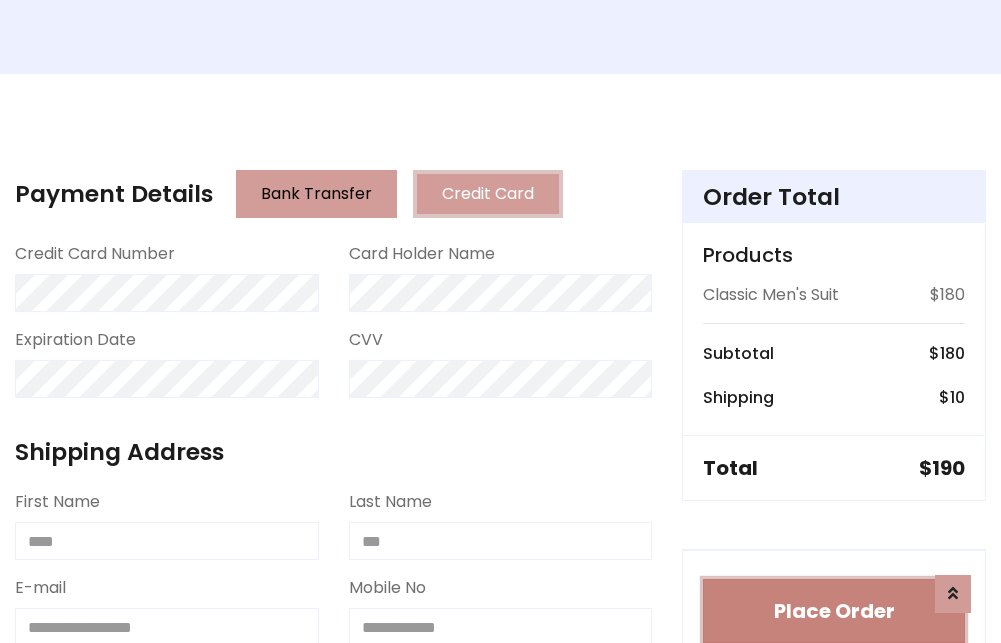 type 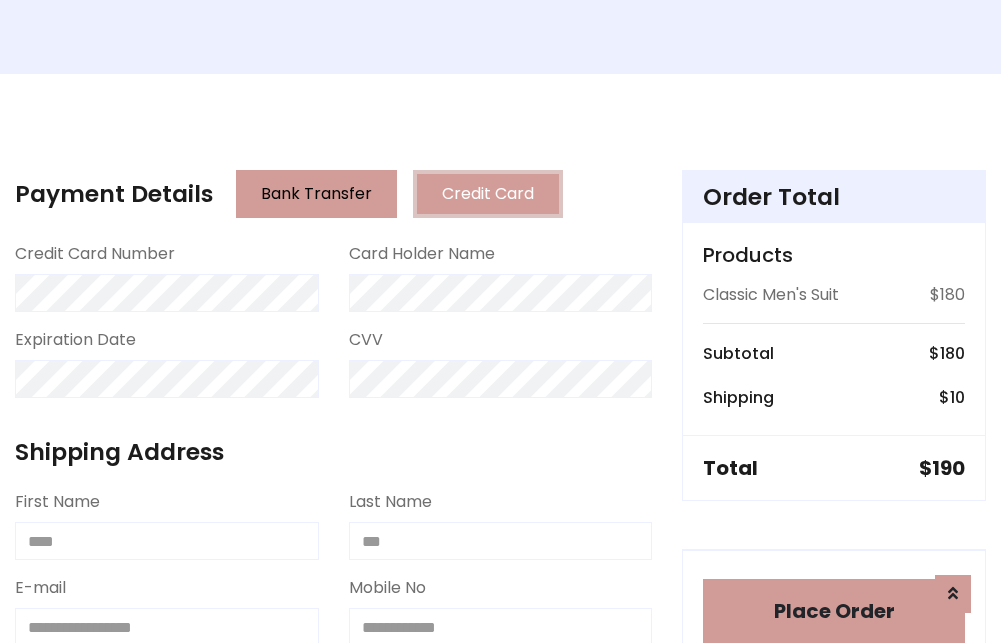 scroll, scrollTop: 1196, scrollLeft: 0, axis: vertical 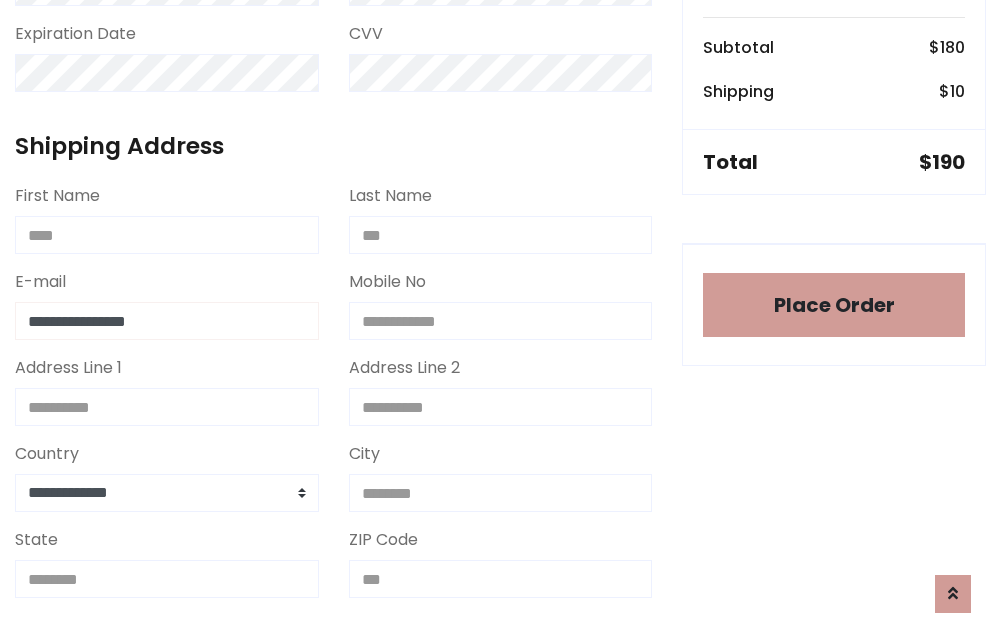 type on "**********" 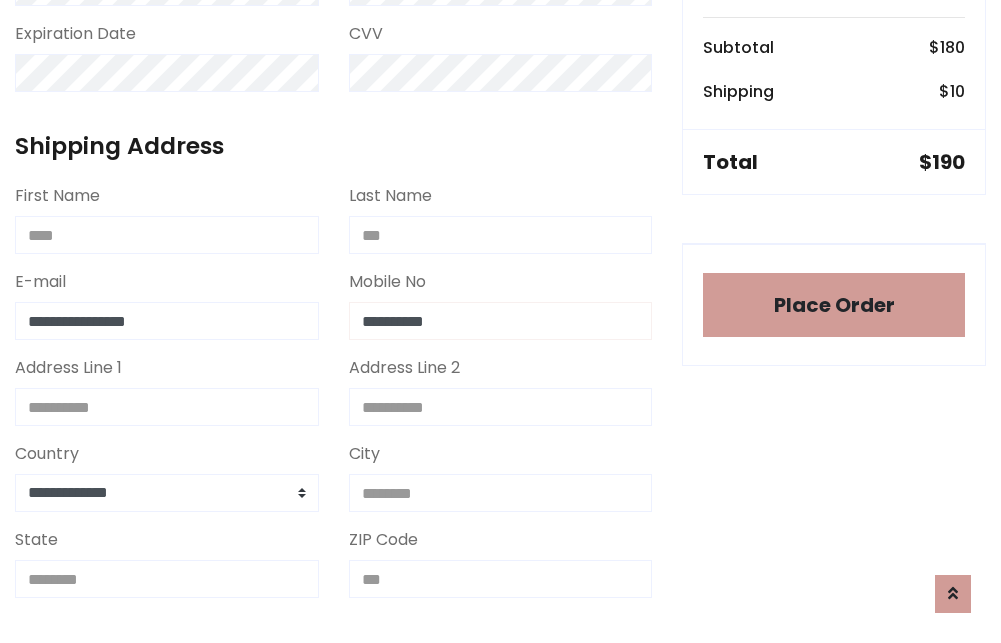 scroll, scrollTop: 573, scrollLeft: 0, axis: vertical 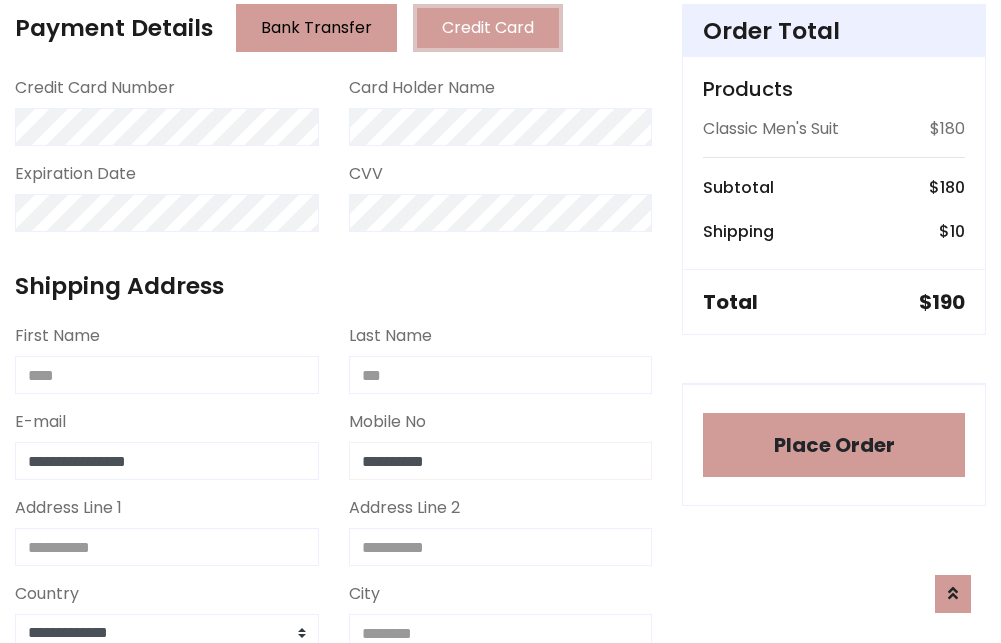 type on "**********" 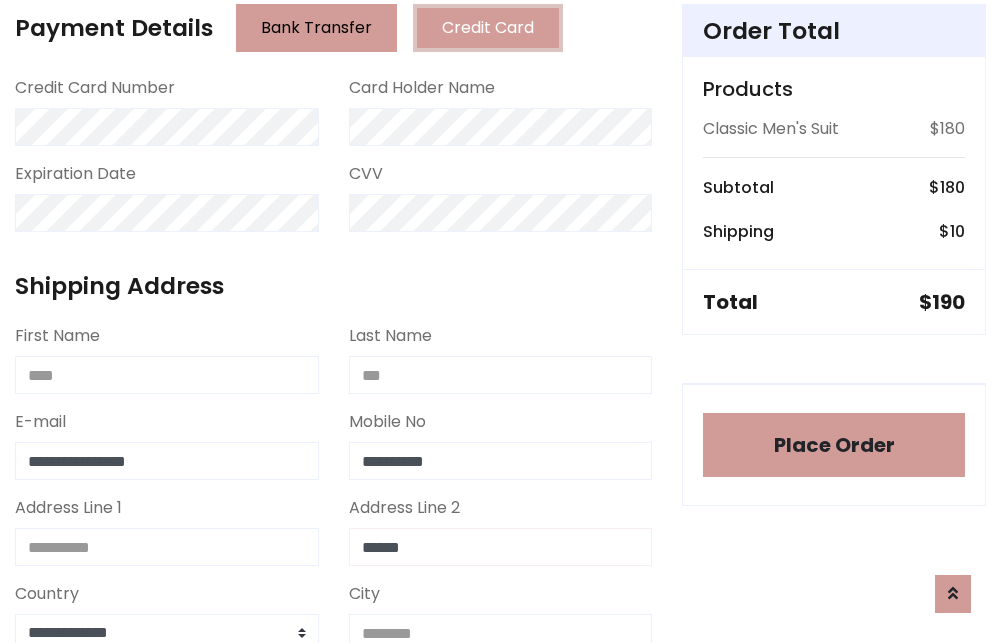 type on "******" 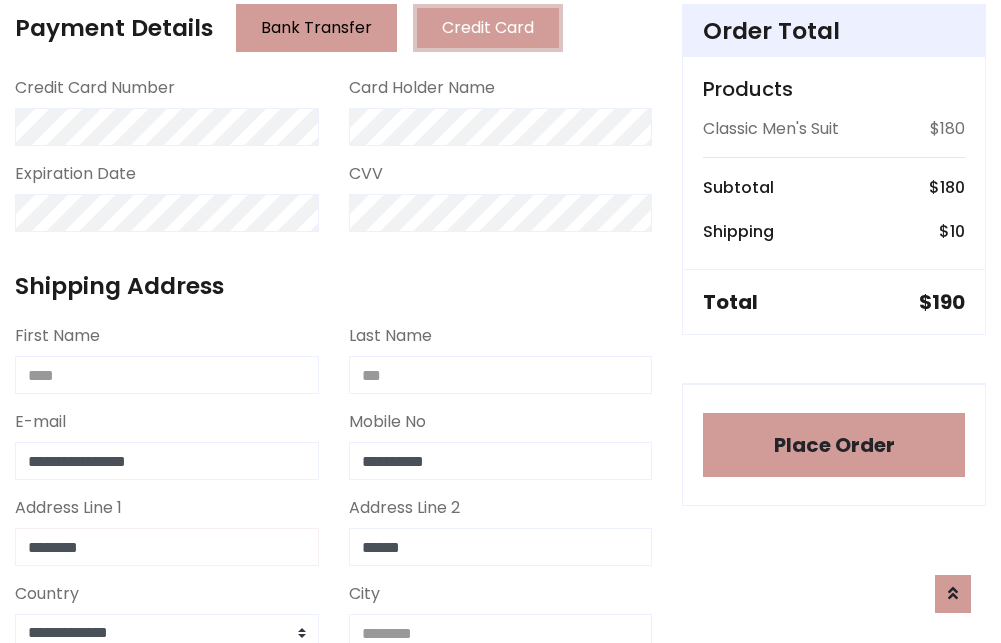 type on "********" 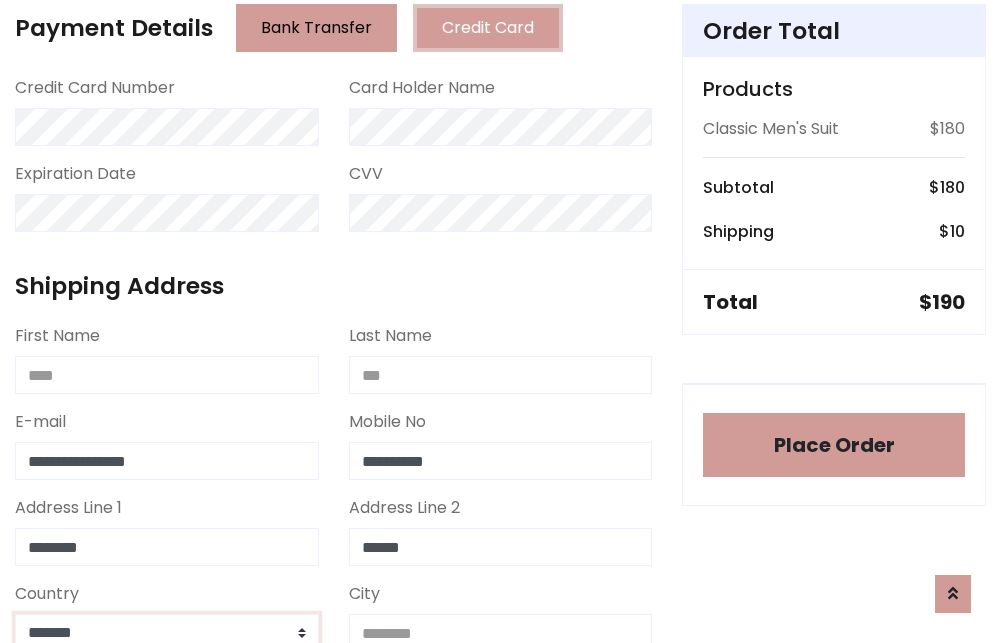 scroll, scrollTop: 583, scrollLeft: 0, axis: vertical 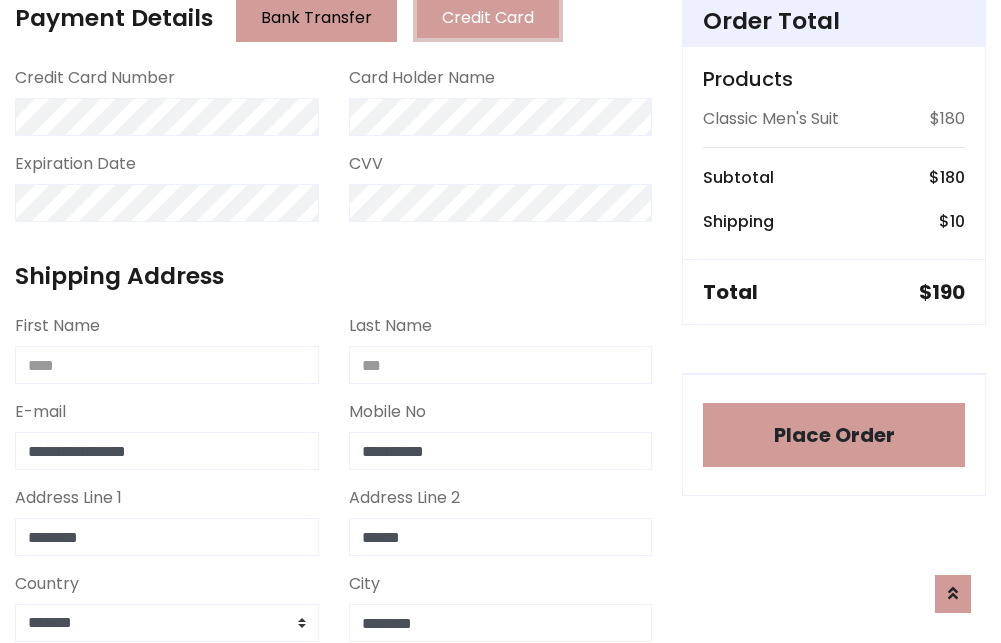type on "********" 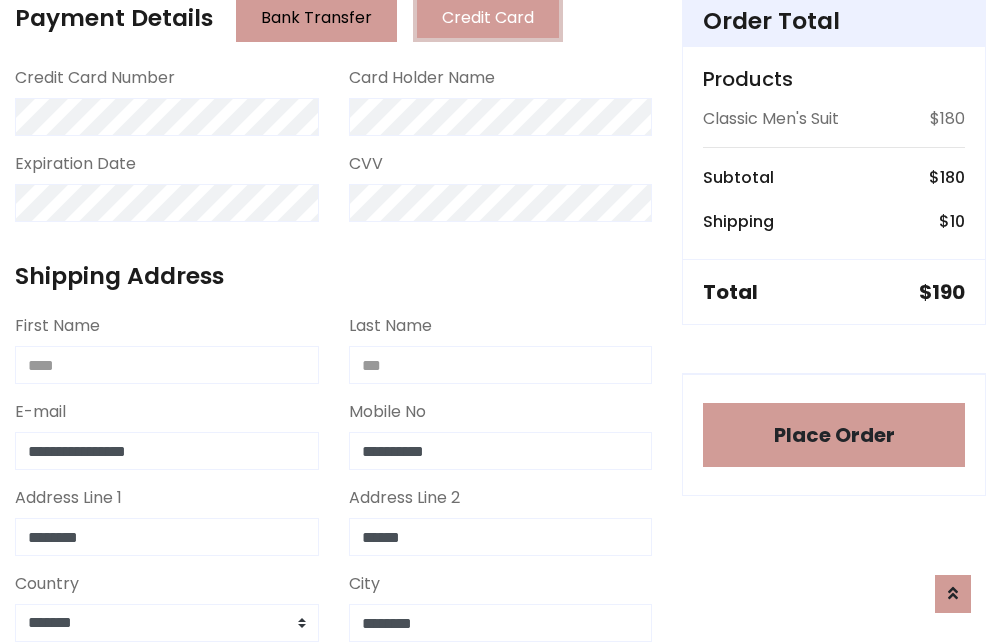 scroll, scrollTop: 971, scrollLeft: 0, axis: vertical 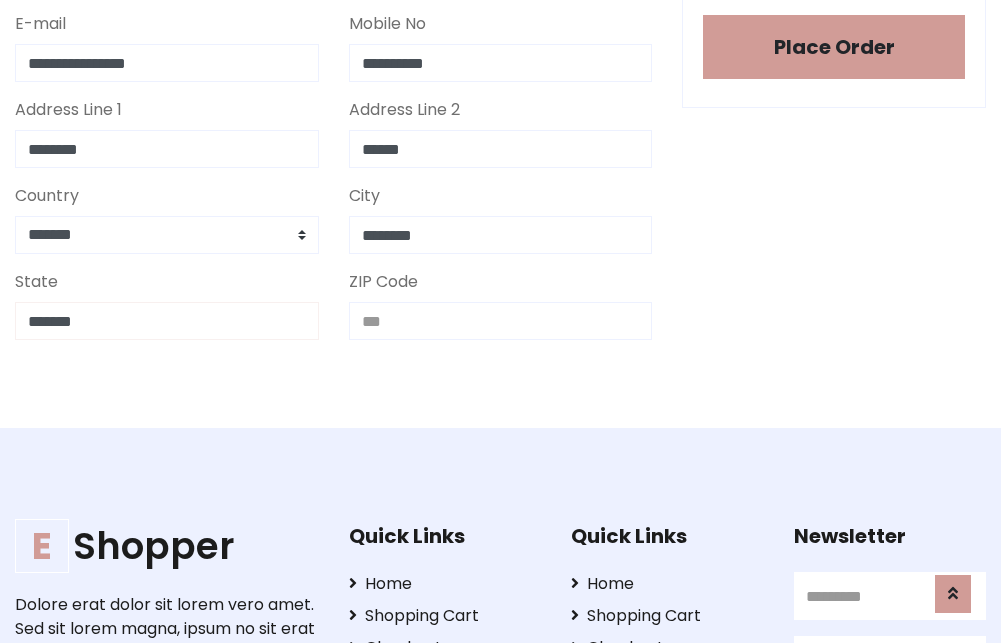 type on "*******" 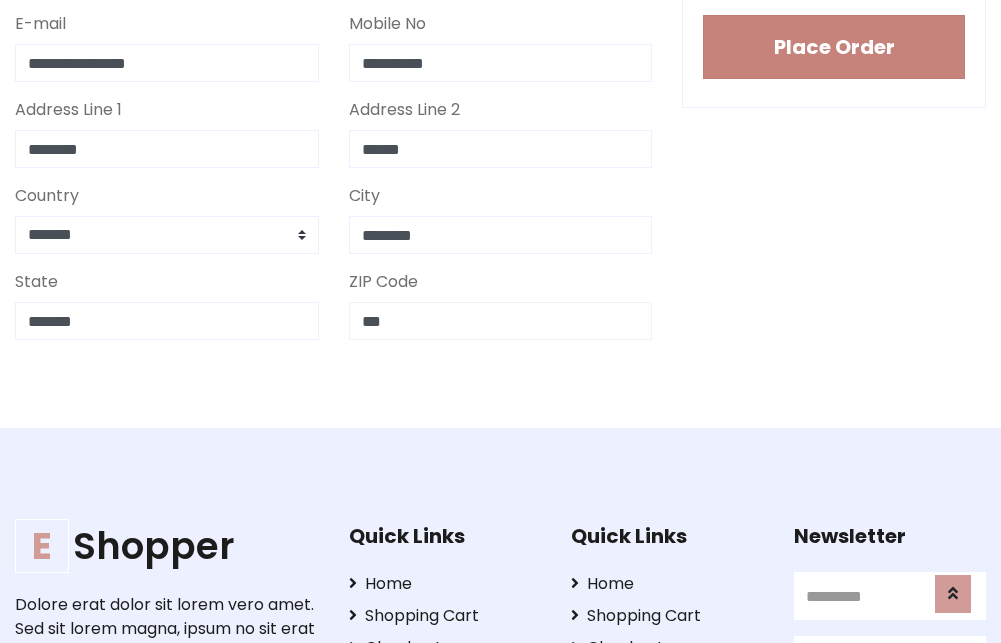 type on "***" 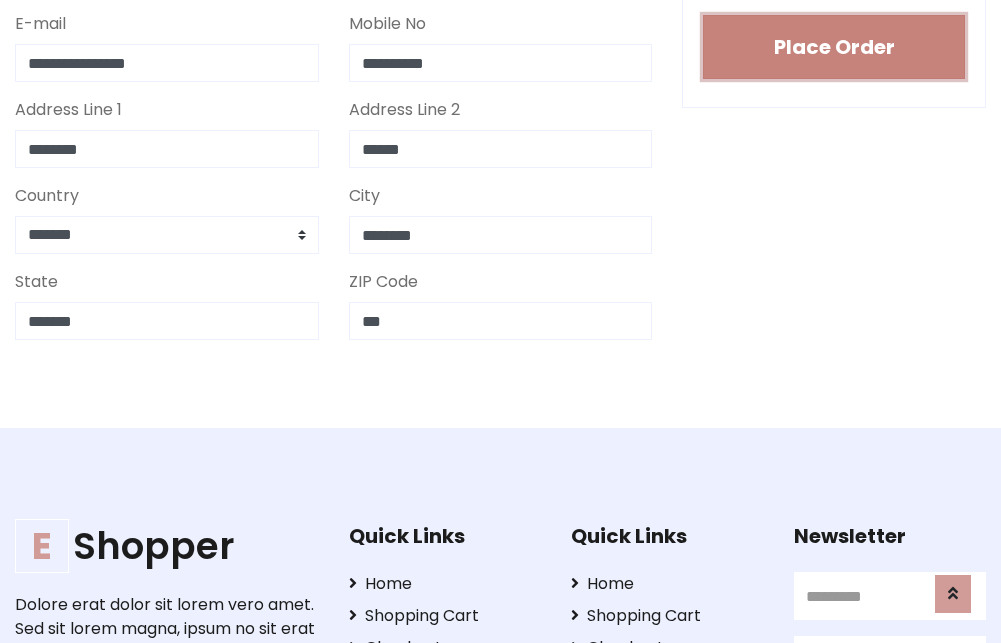 click on "Place Order" at bounding box center [834, 47] 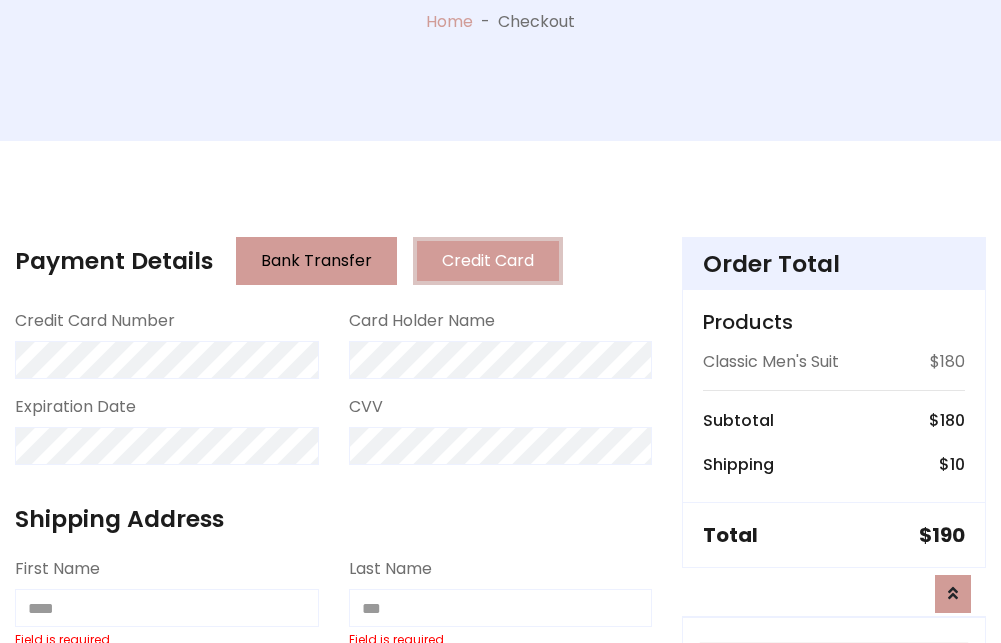 scroll, scrollTop: 0, scrollLeft: 0, axis: both 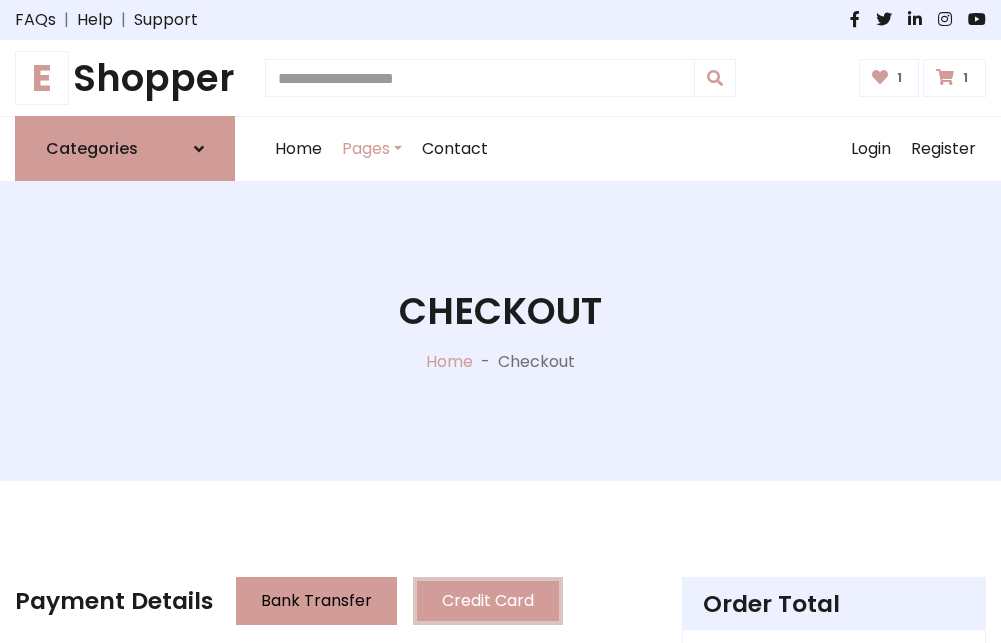 click on "E" at bounding box center [42, 78] 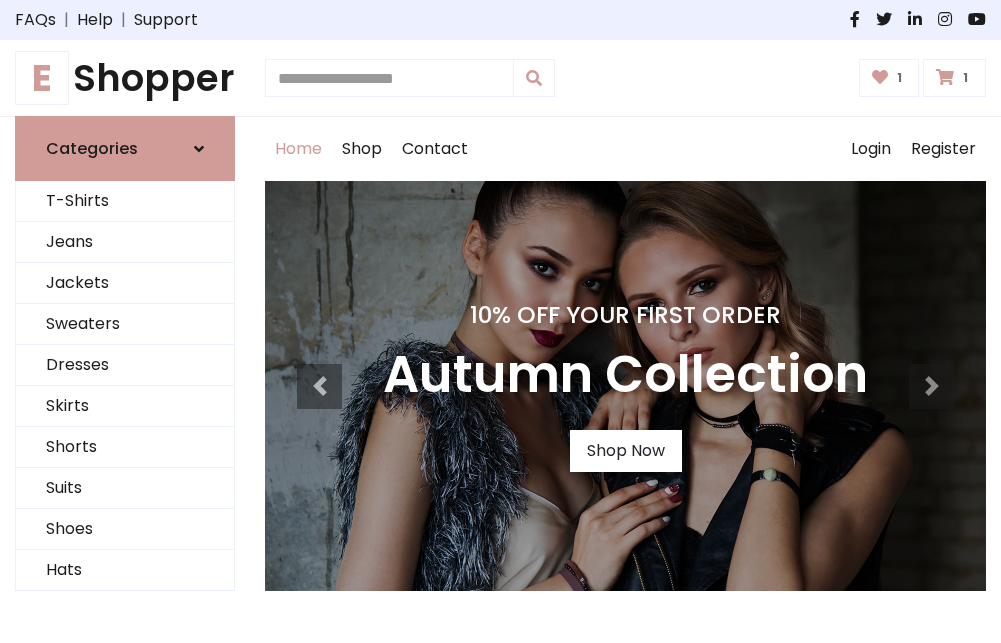 scroll, scrollTop: 0, scrollLeft: 0, axis: both 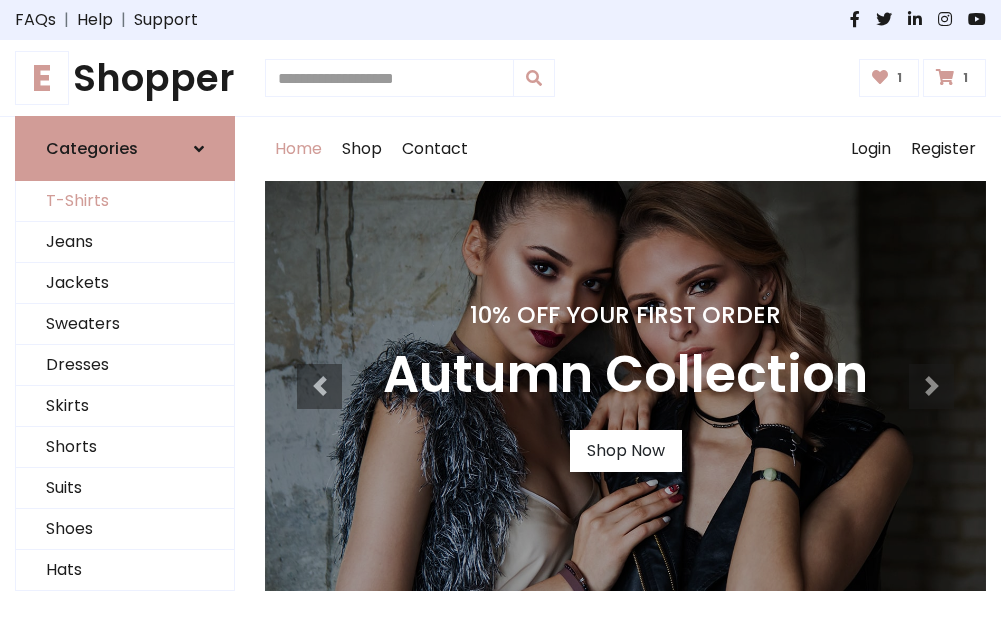 click on "T-Shirts" at bounding box center [125, 201] 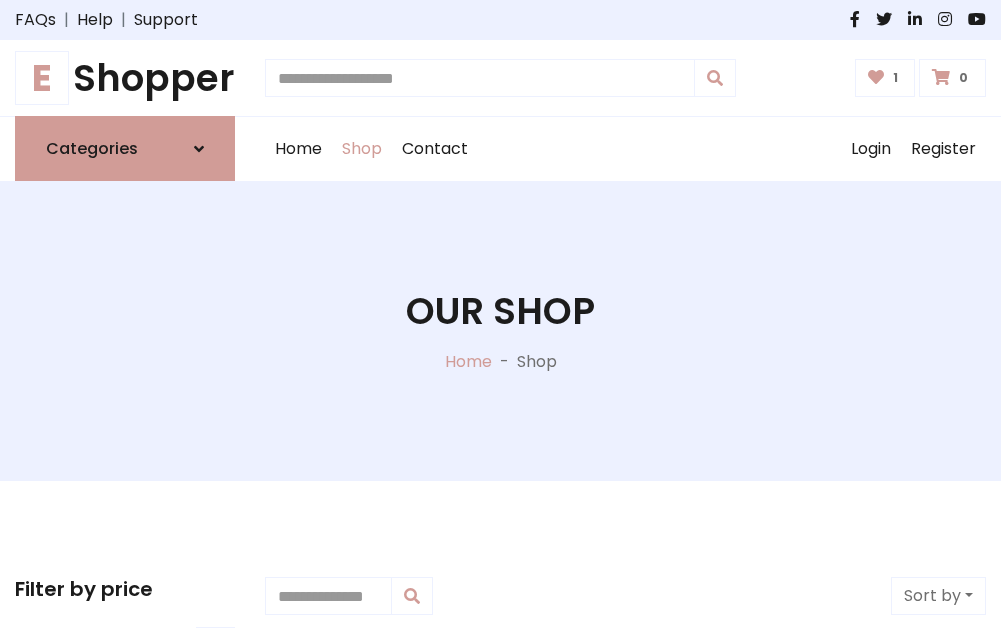 scroll, scrollTop: 0, scrollLeft: 0, axis: both 